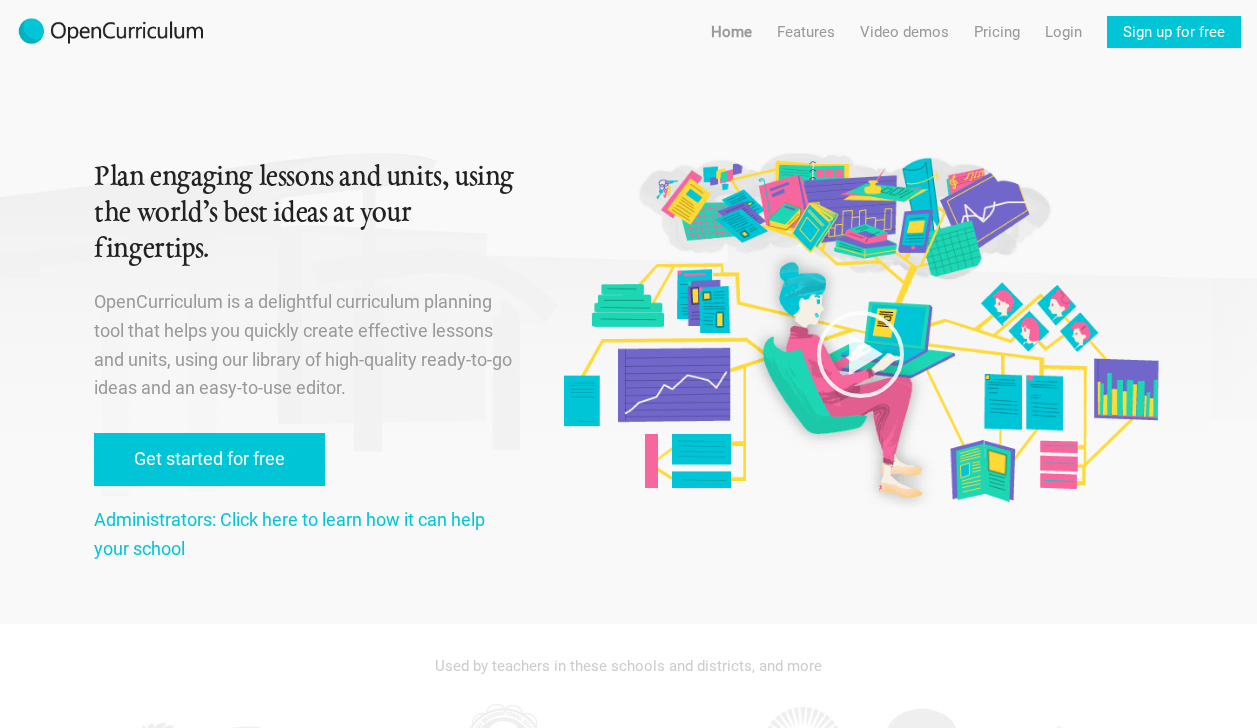 scroll, scrollTop: 0, scrollLeft: 0, axis: both 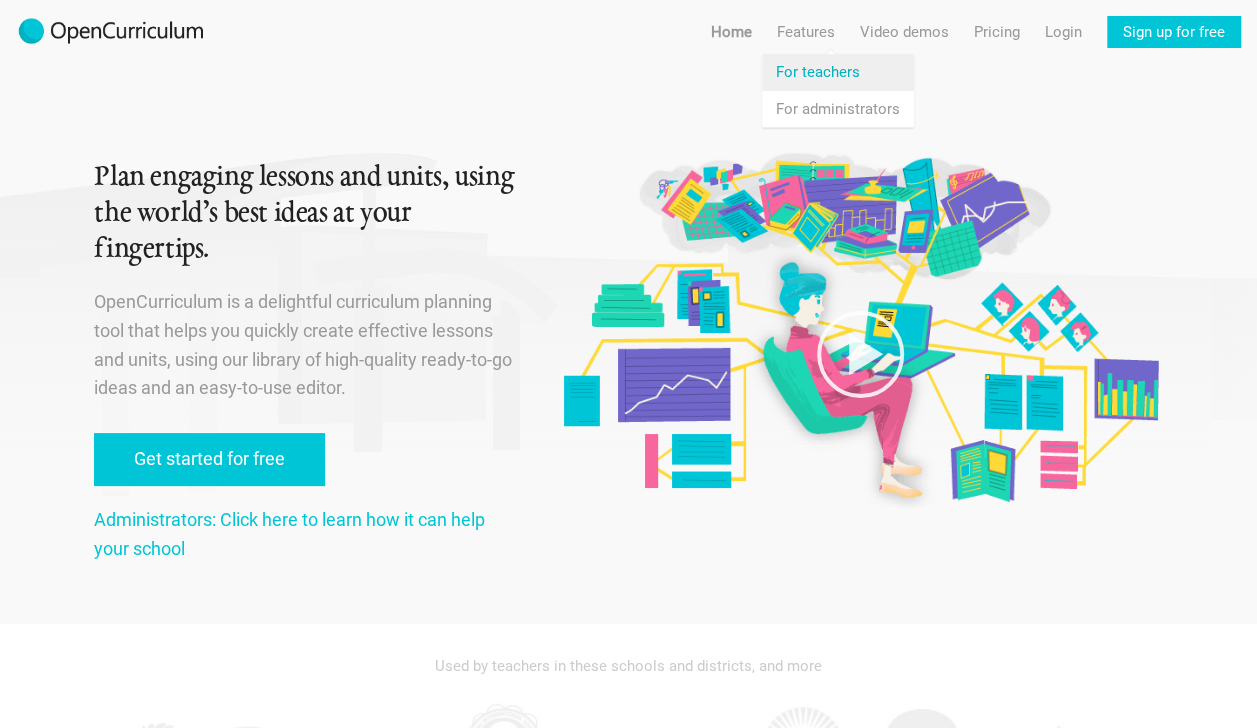 click on "Features  For teachers" at bounding box center (838, 72) 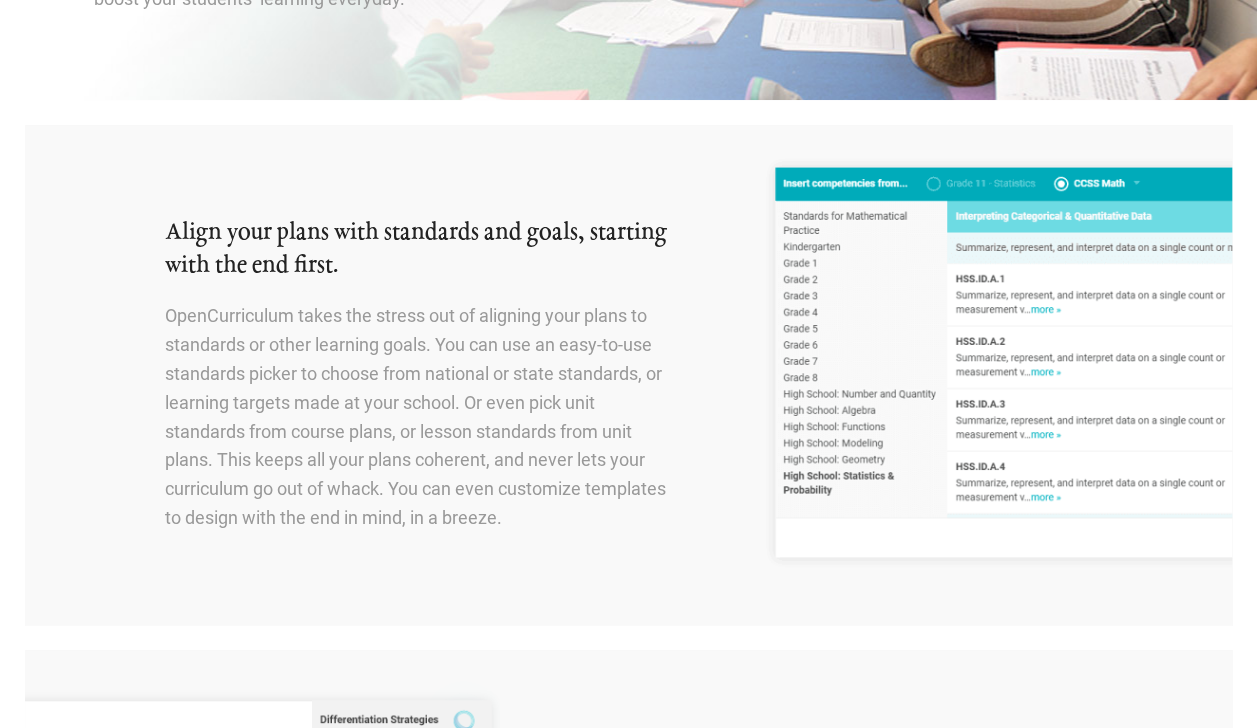 scroll, scrollTop: 0, scrollLeft: 0, axis: both 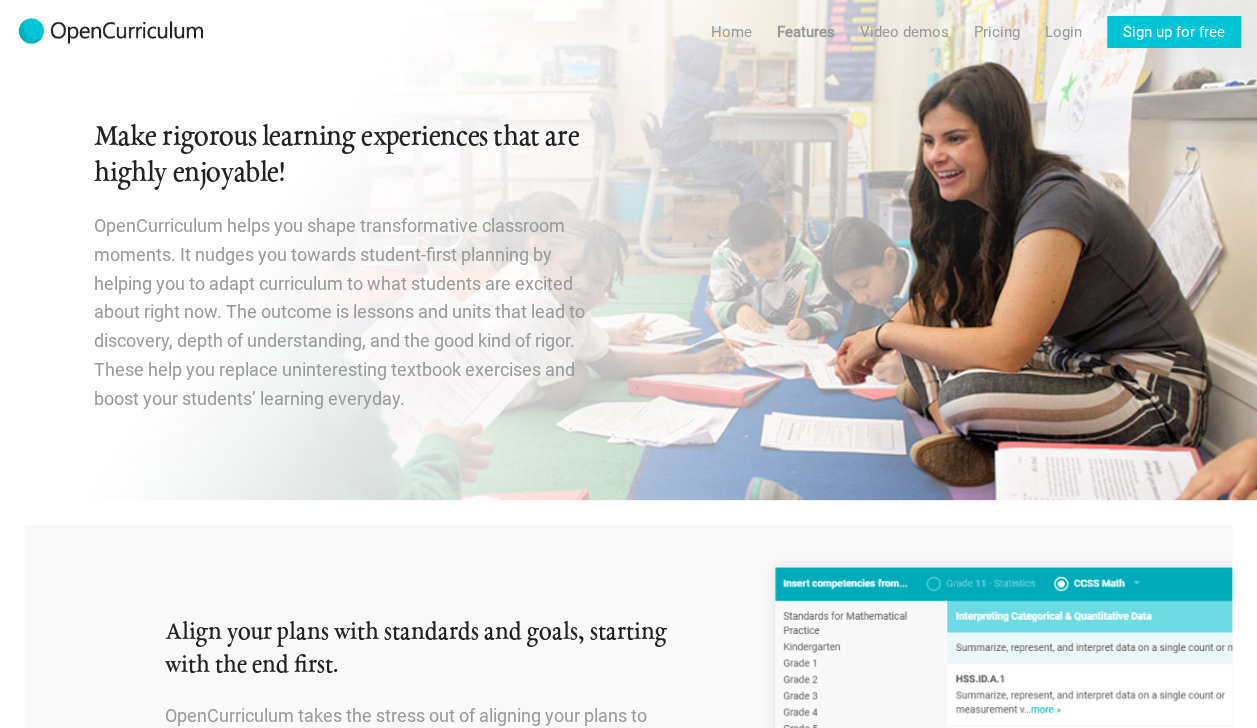 click at bounding box center (111, 32) 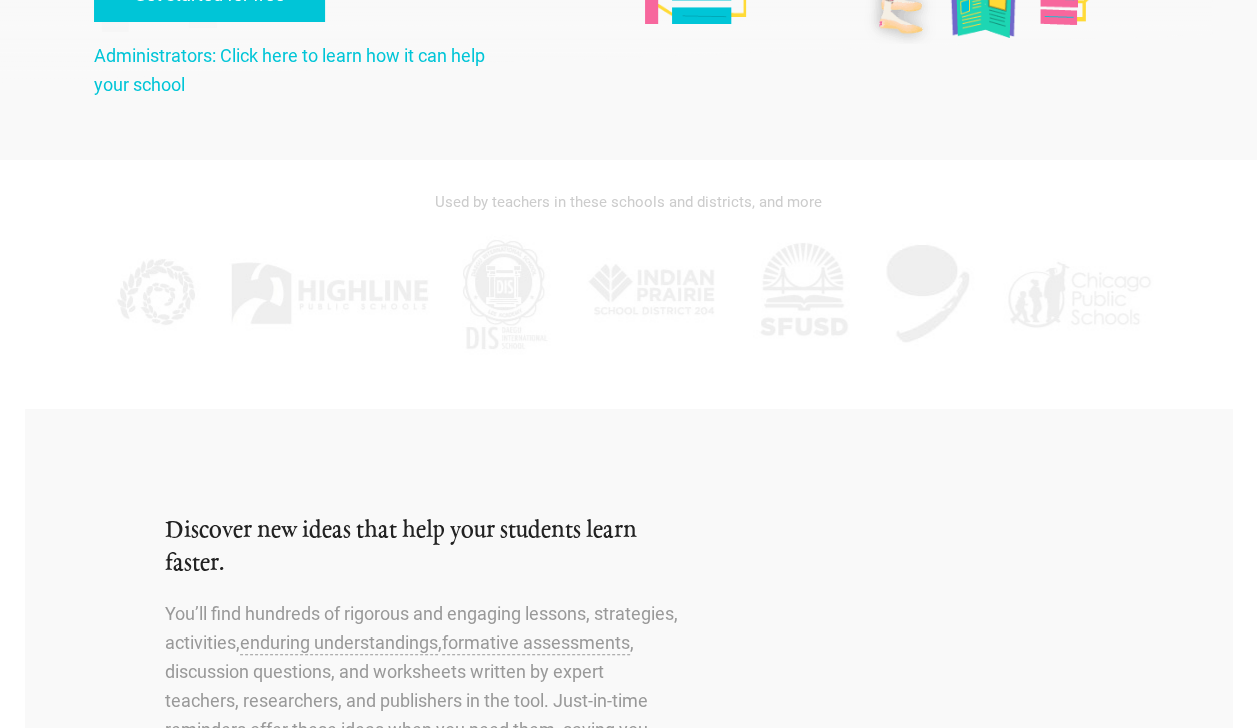 scroll, scrollTop: 0, scrollLeft: 0, axis: both 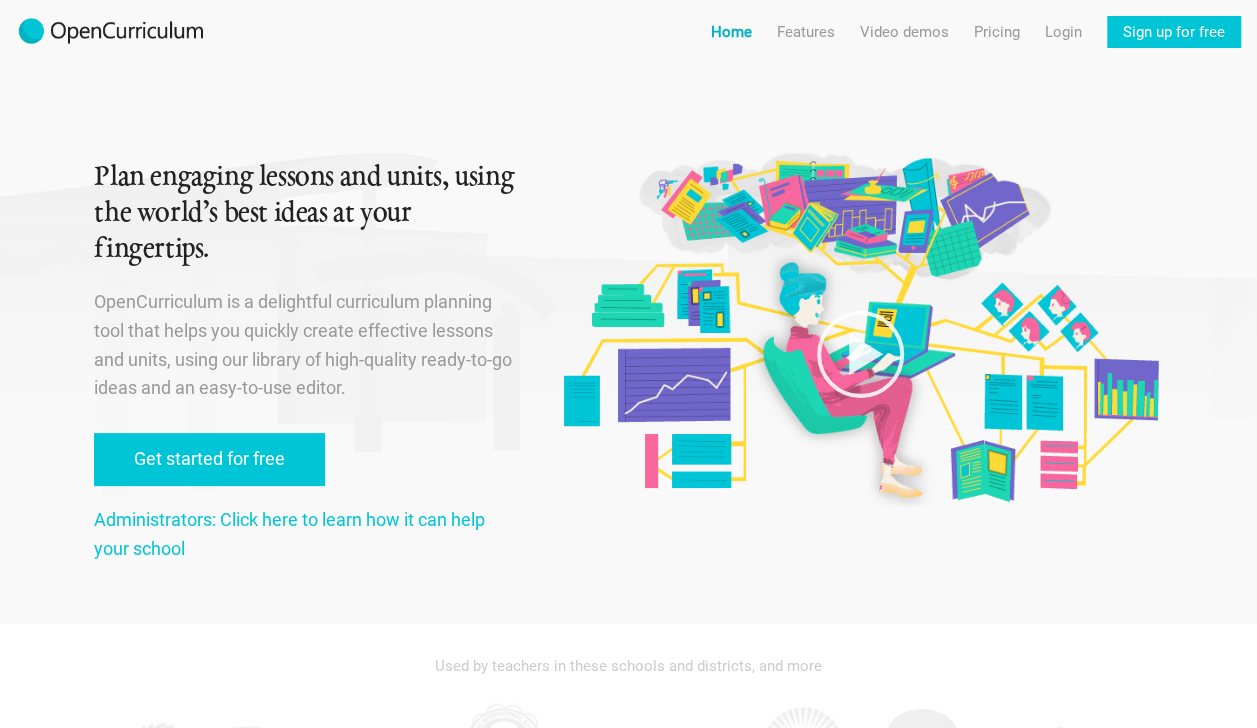 click on "Home" at bounding box center (731, 32) 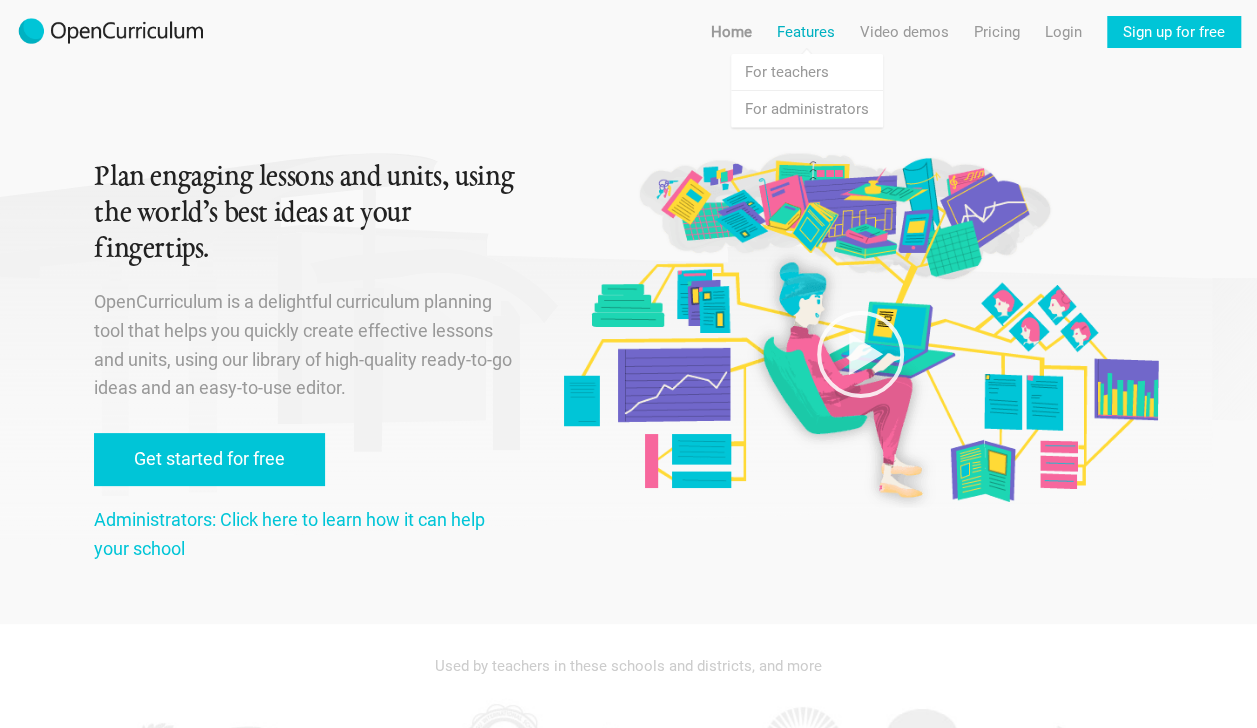 click on "Features" at bounding box center [806, 32] 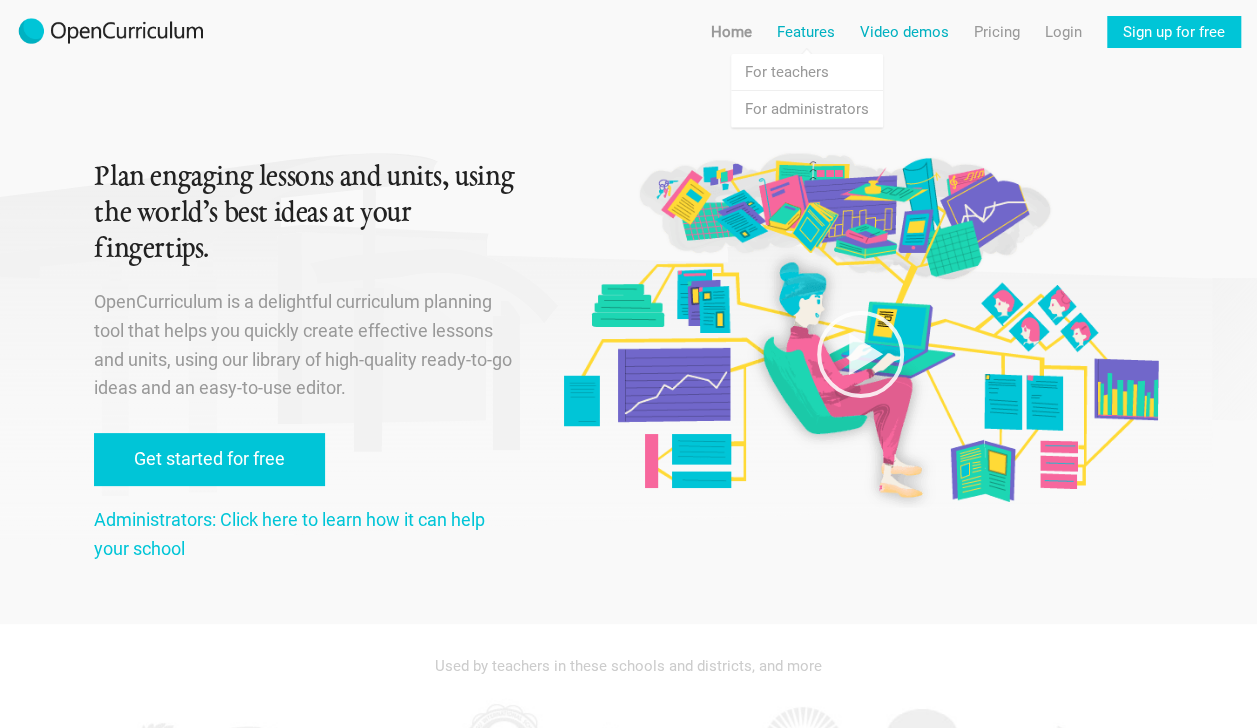 click on "Video demos" at bounding box center [904, 32] 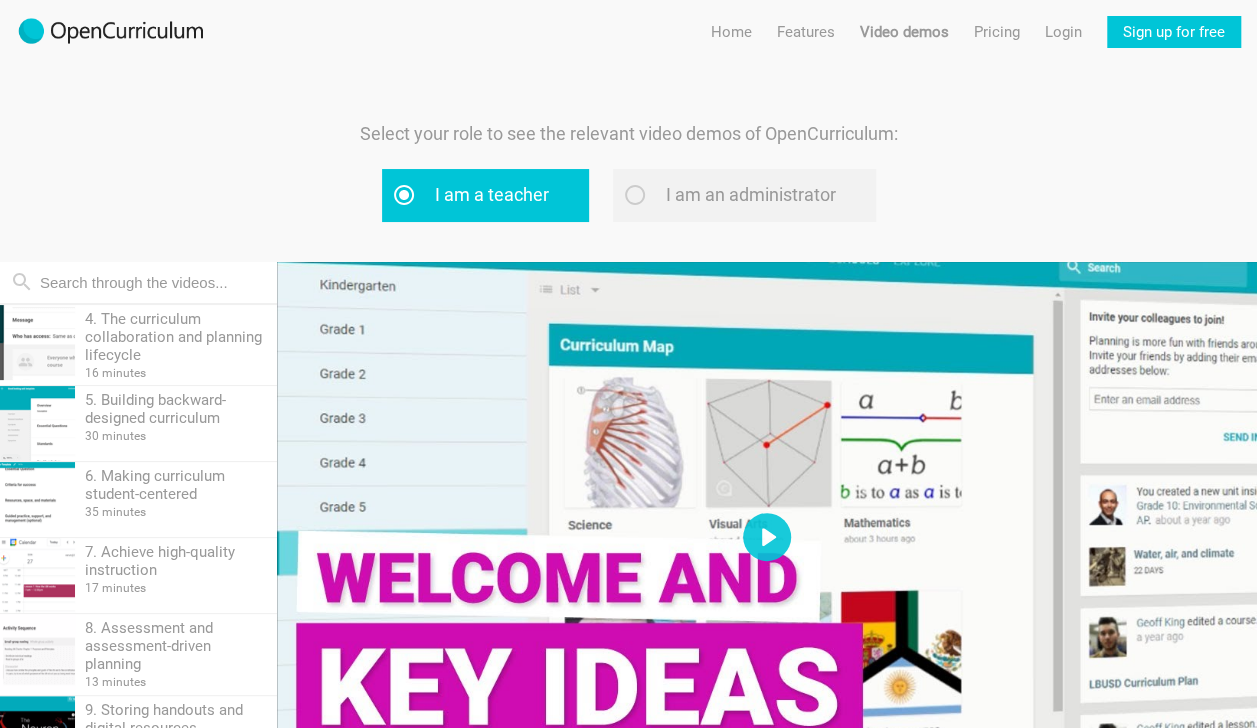 scroll, scrollTop: 263, scrollLeft: 0, axis: vertical 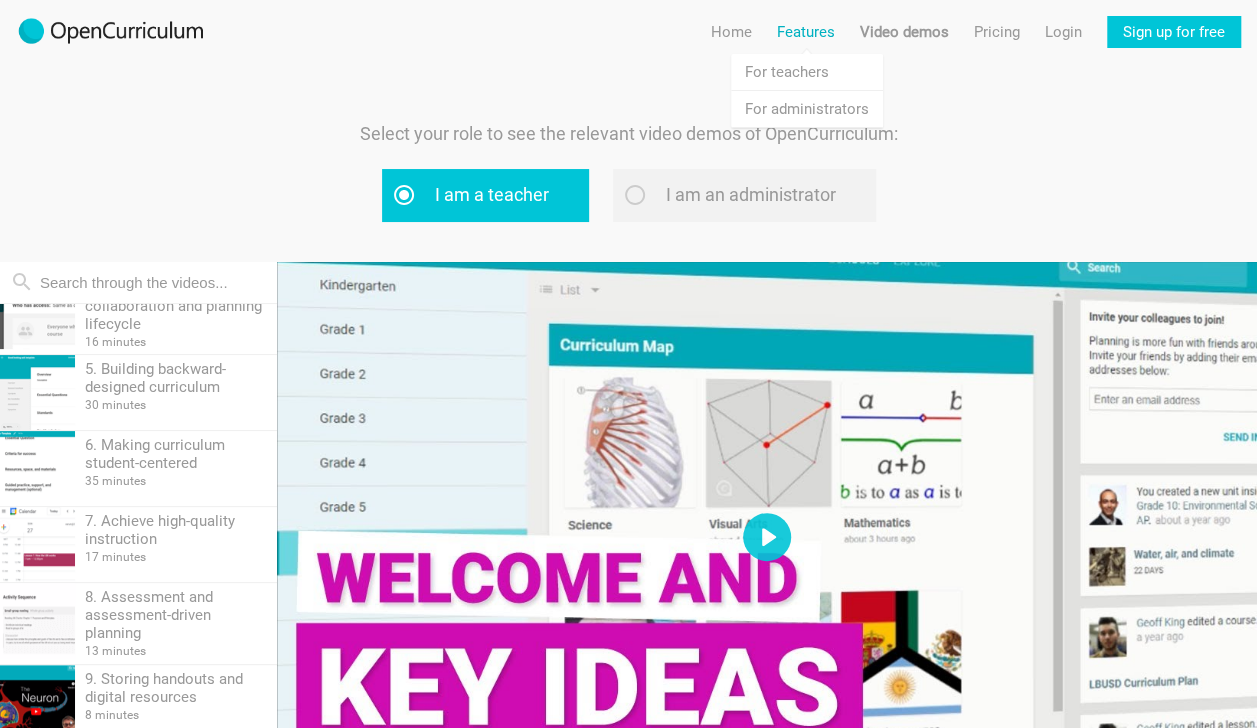 click on "Features" at bounding box center (806, 32) 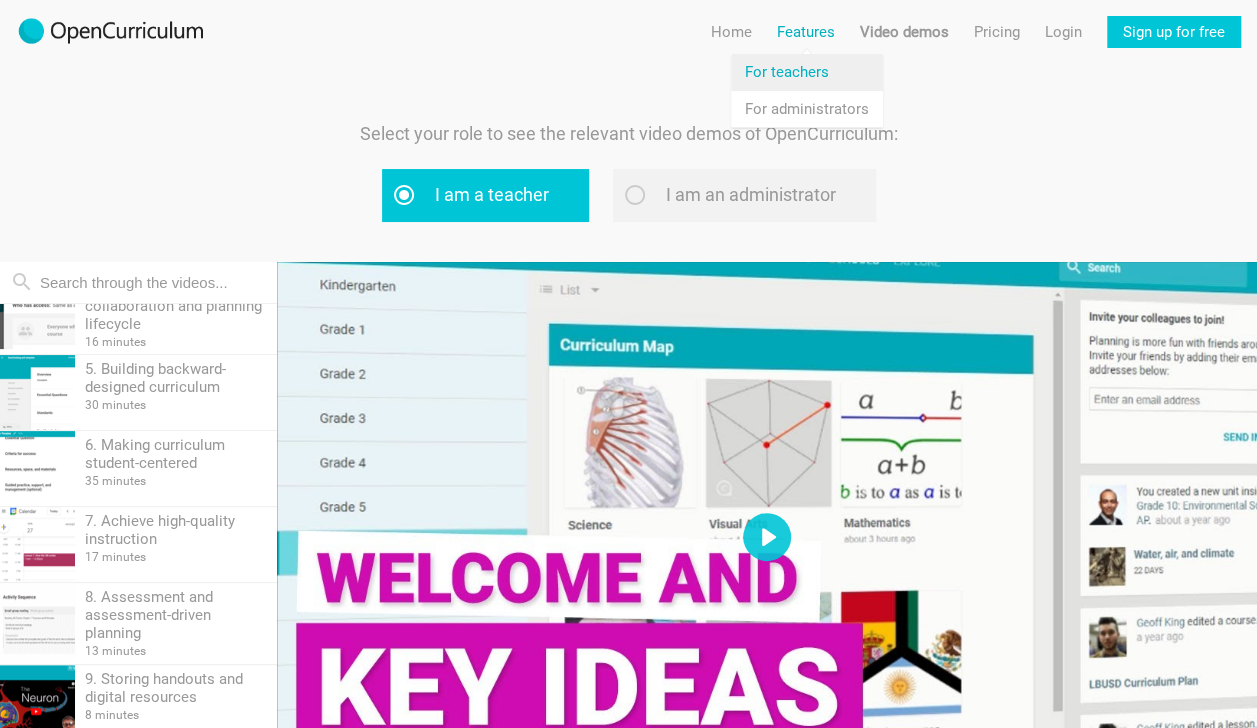 click on "Features  For teachers" at bounding box center (807, 72) 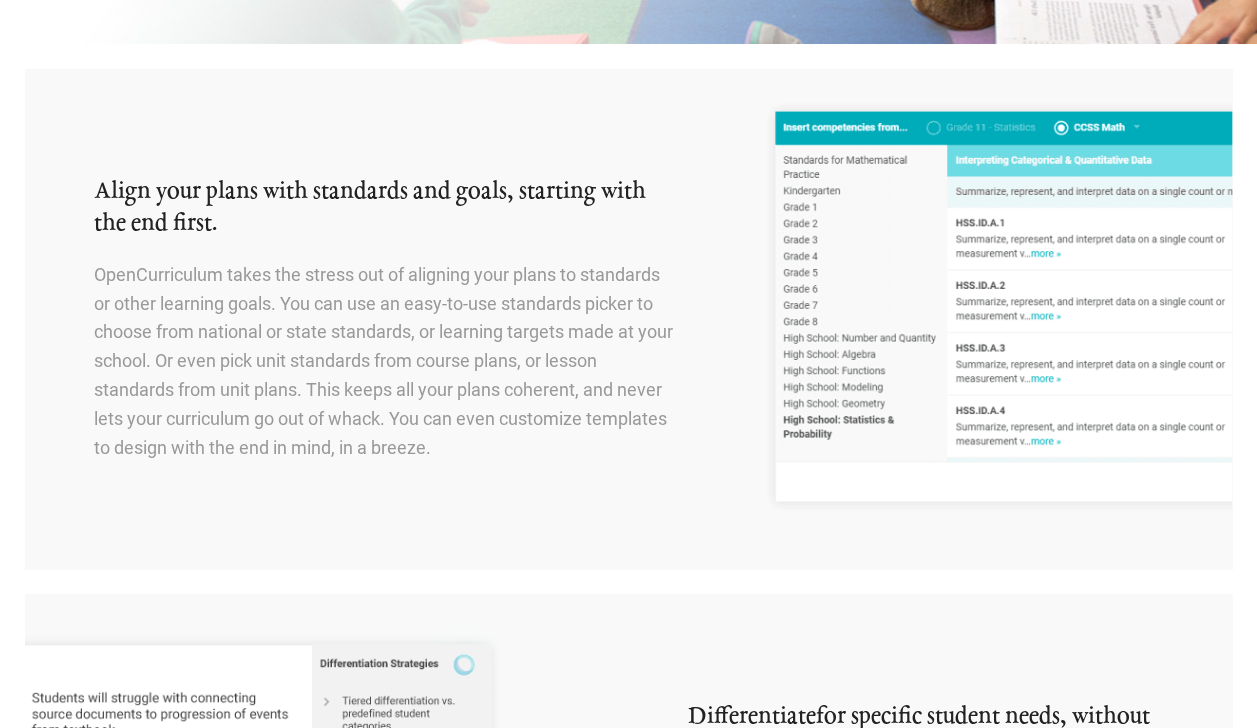 scroll, scrollTop: 500, scrollLeft: 0, axis: vertical 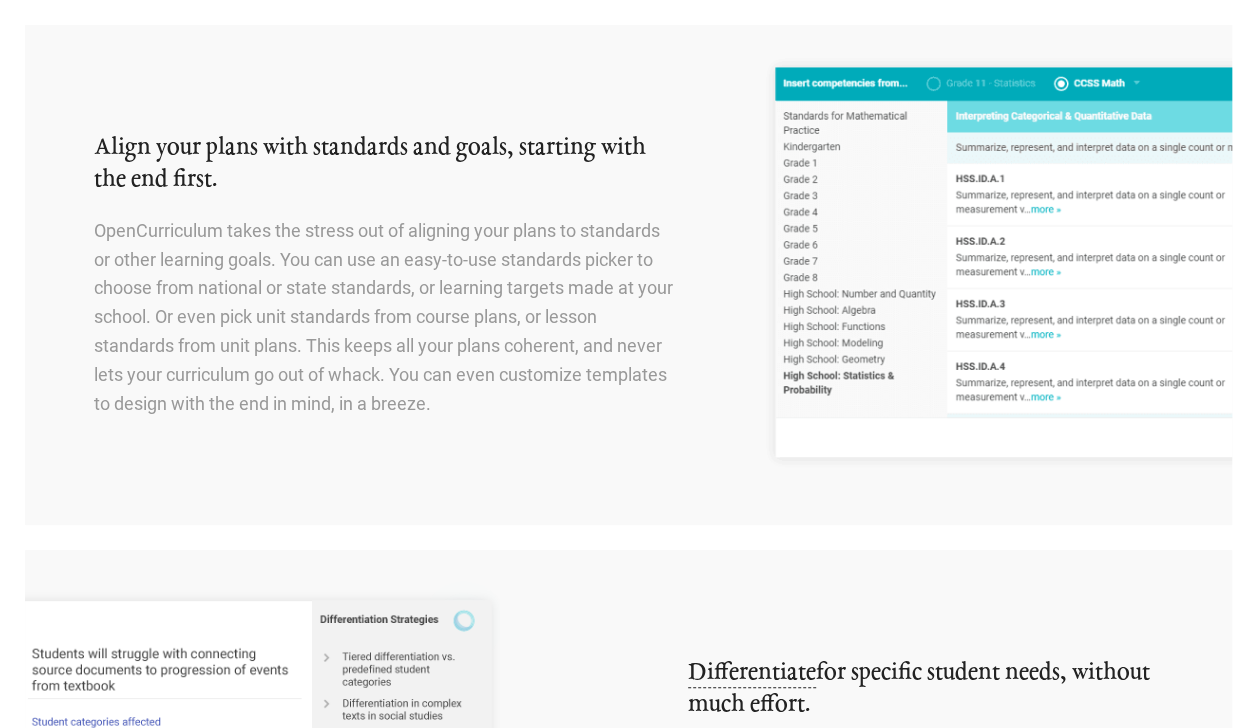 click at bounding box center [994, 275] 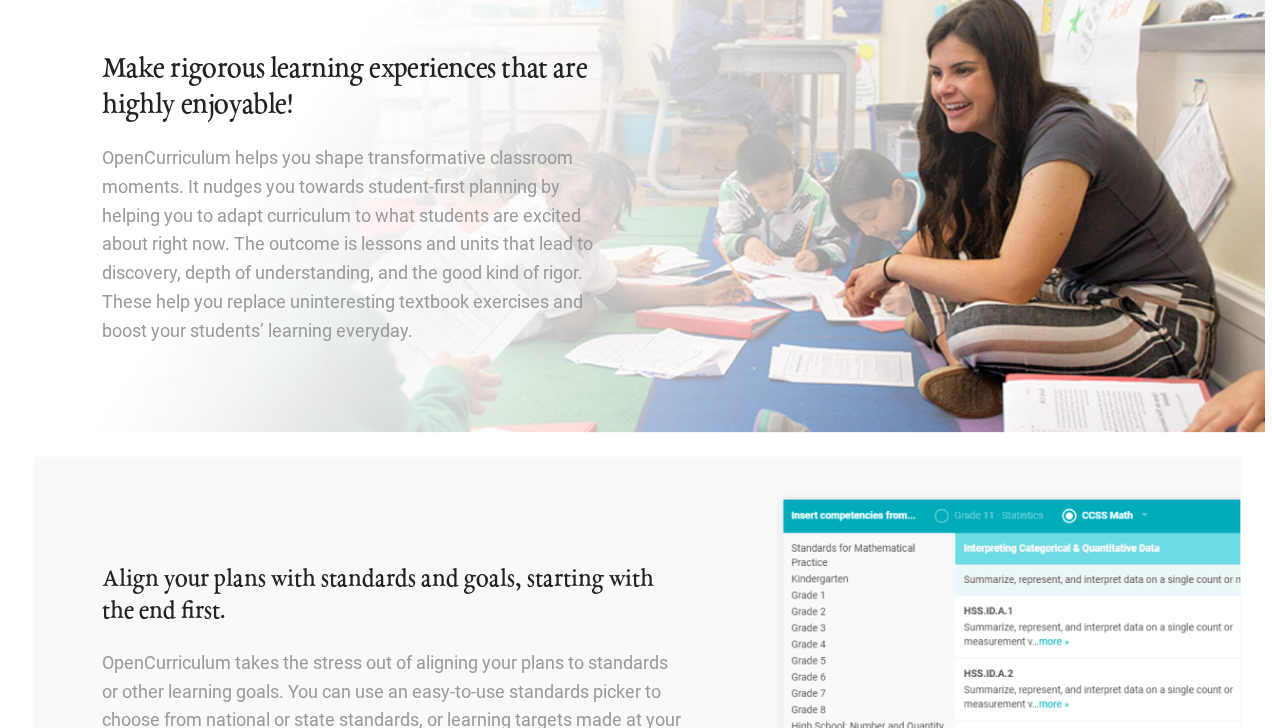 scroll, scrollTop: 0, scrollLeft: 0, axis: both 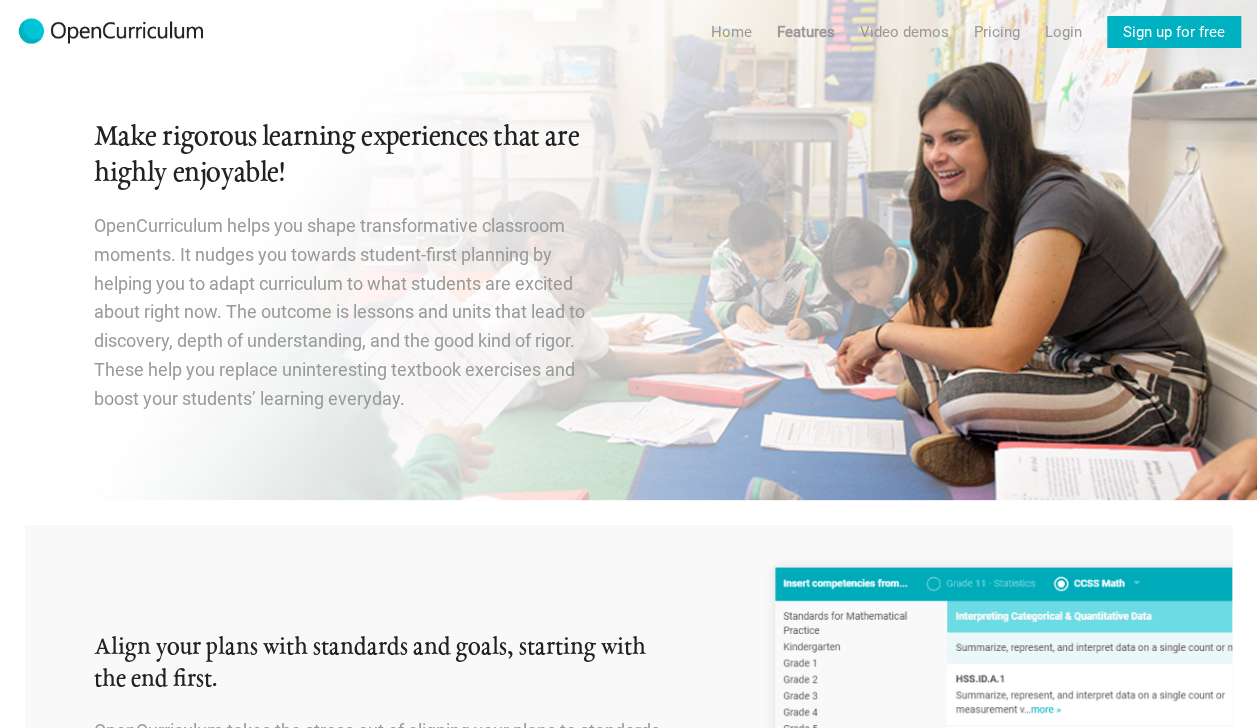 click on "Sign up for free" at bounding box center [1174, 32] 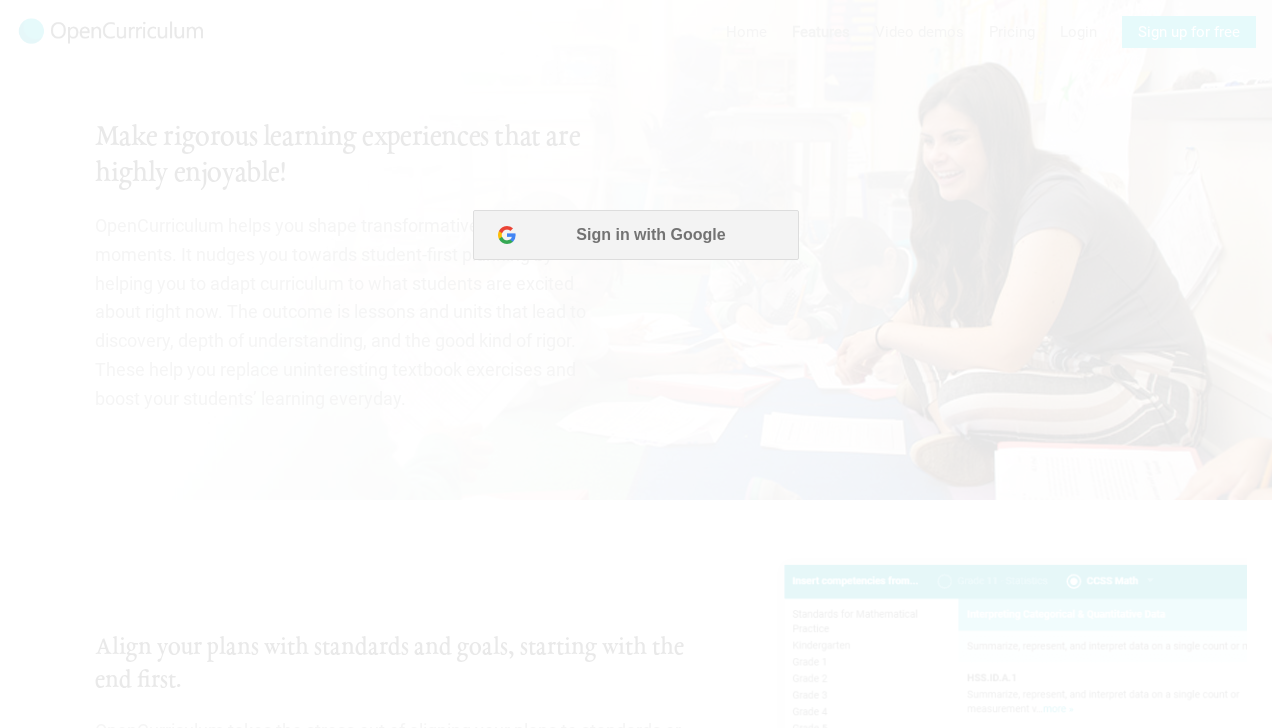 scroll, scrollTop: 0, scrollLeft: 0, axis: both 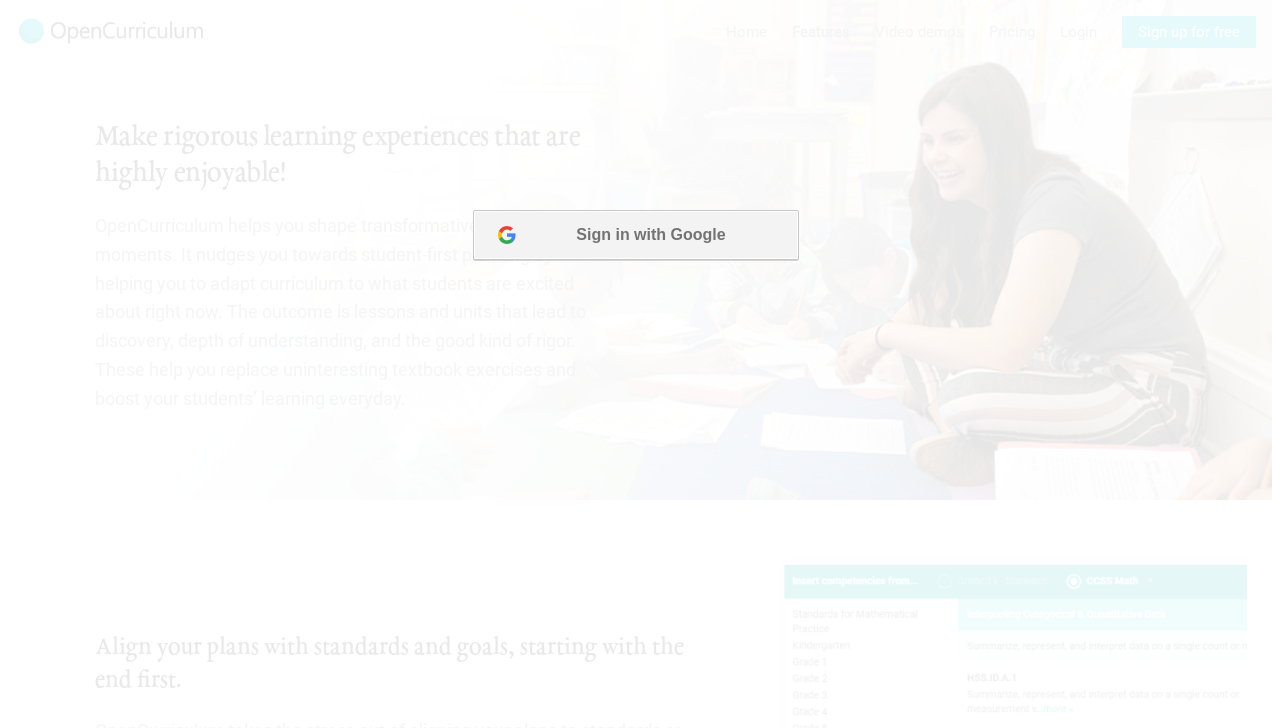 click on "Sign in with Google" at bounding box center (635, 235) 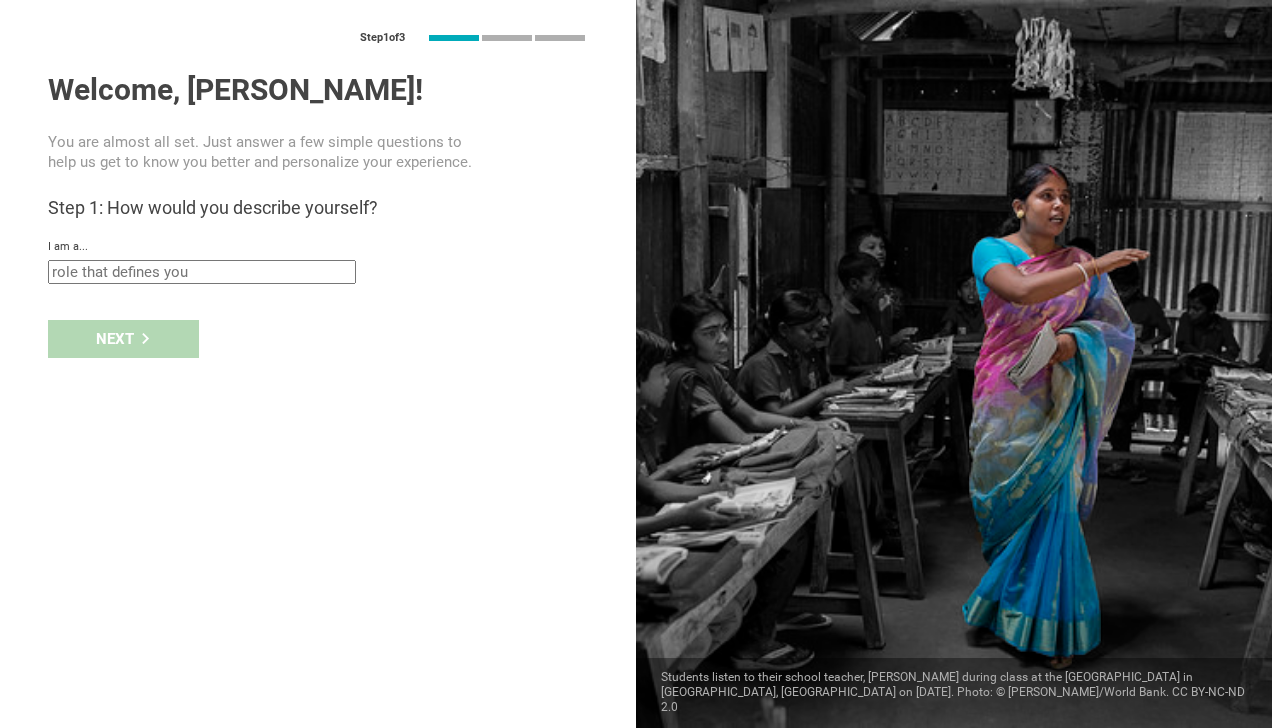 click at bounding box center [954, 364] 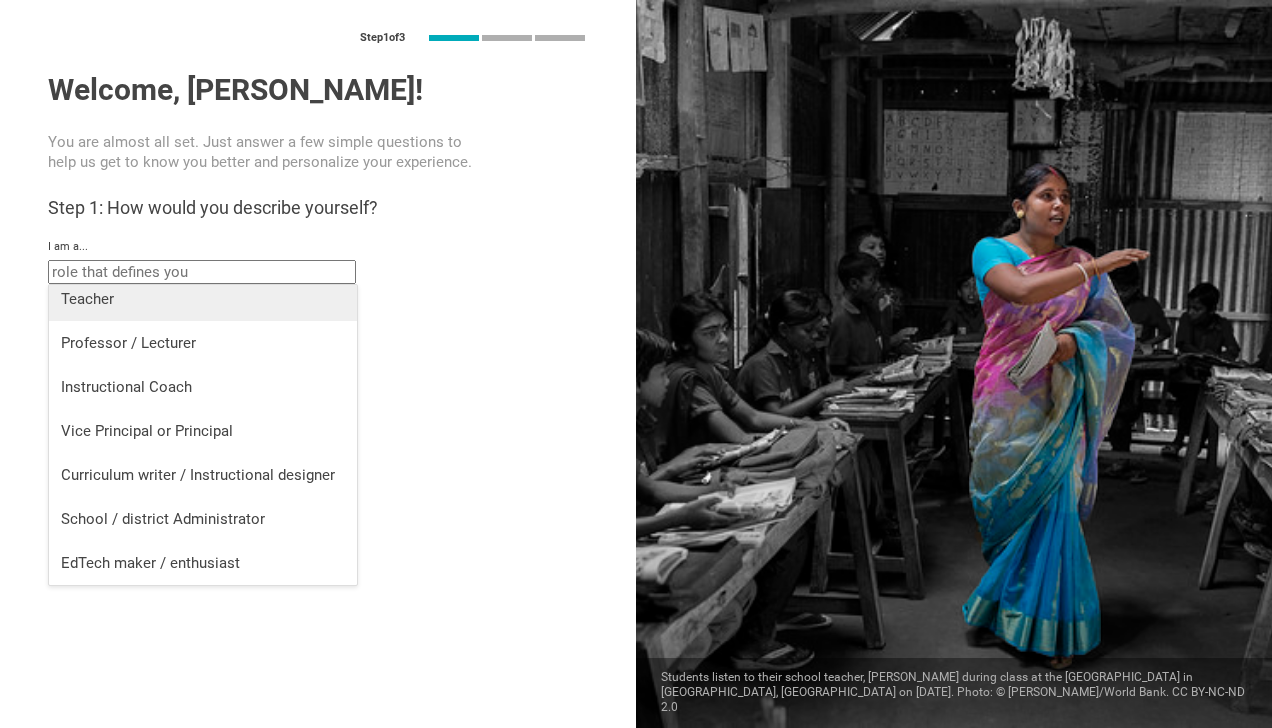 scroll, scrollTop: 0, scrollLeft: 0, axis: both 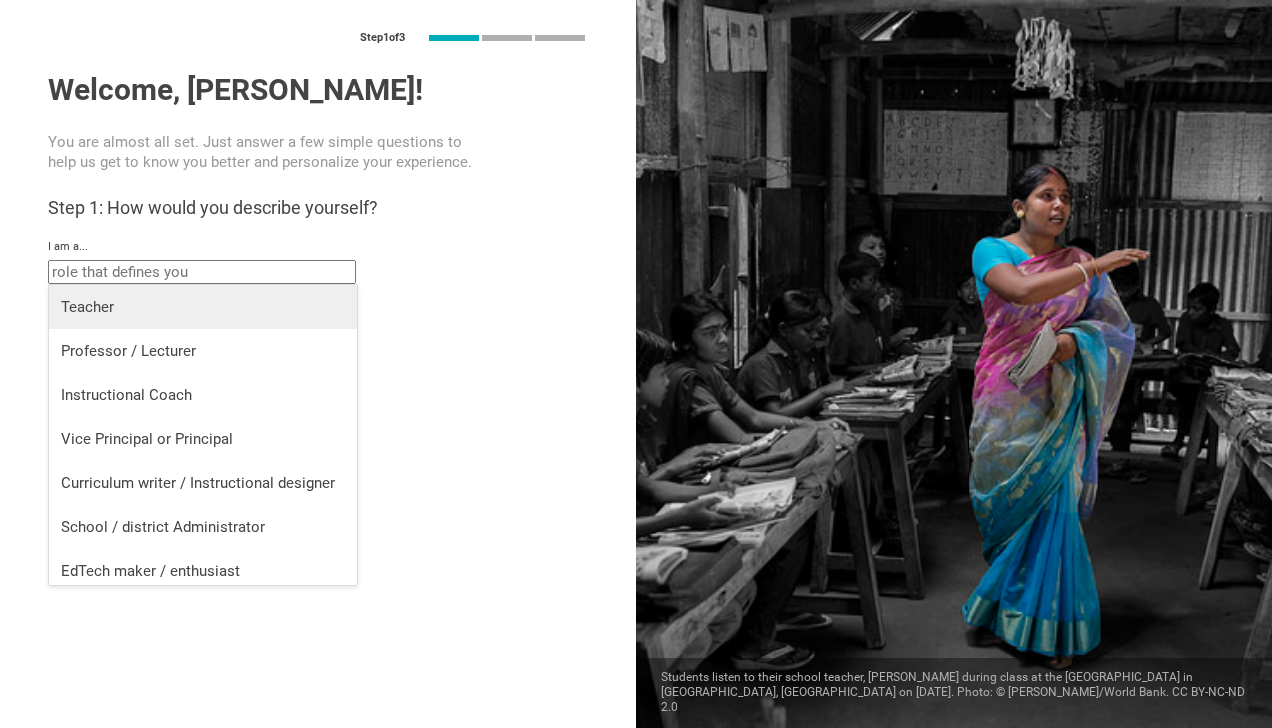 click on "Teacher" at bounding box center [203, 307] 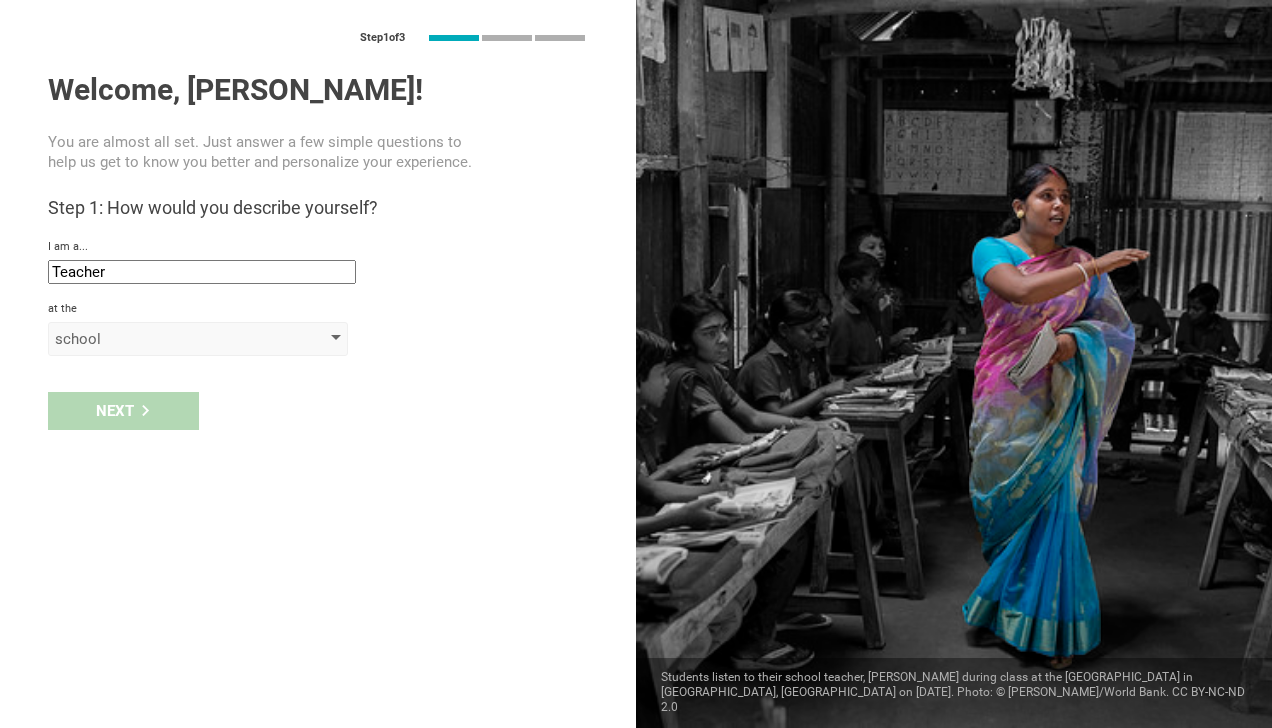 click on "school" at bounding box center (169, 339) 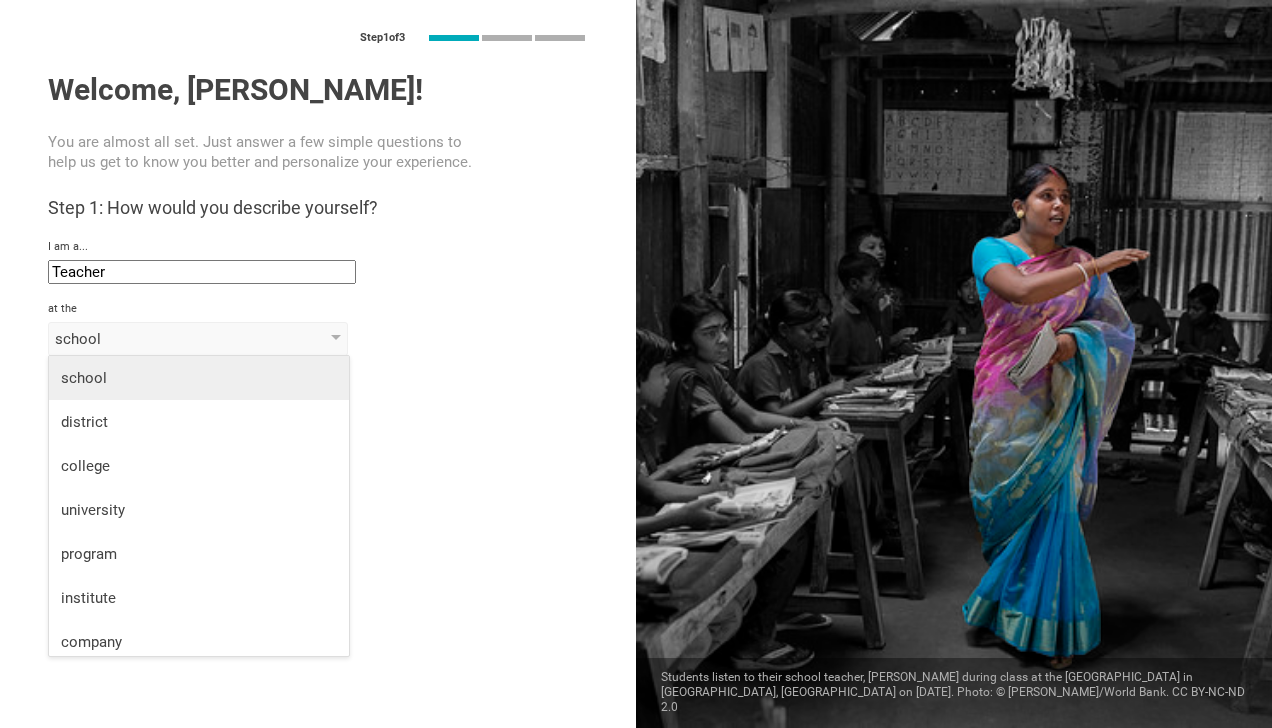 click on "school" at bounding box center [199, 378] 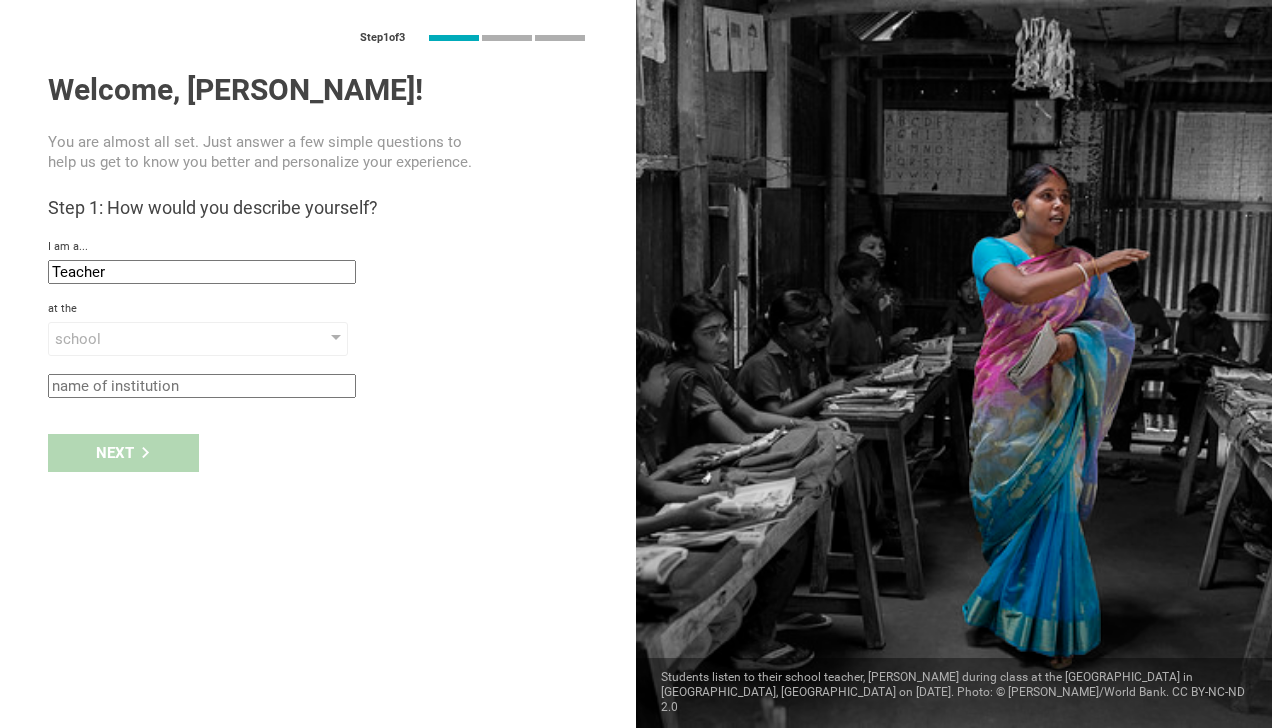click 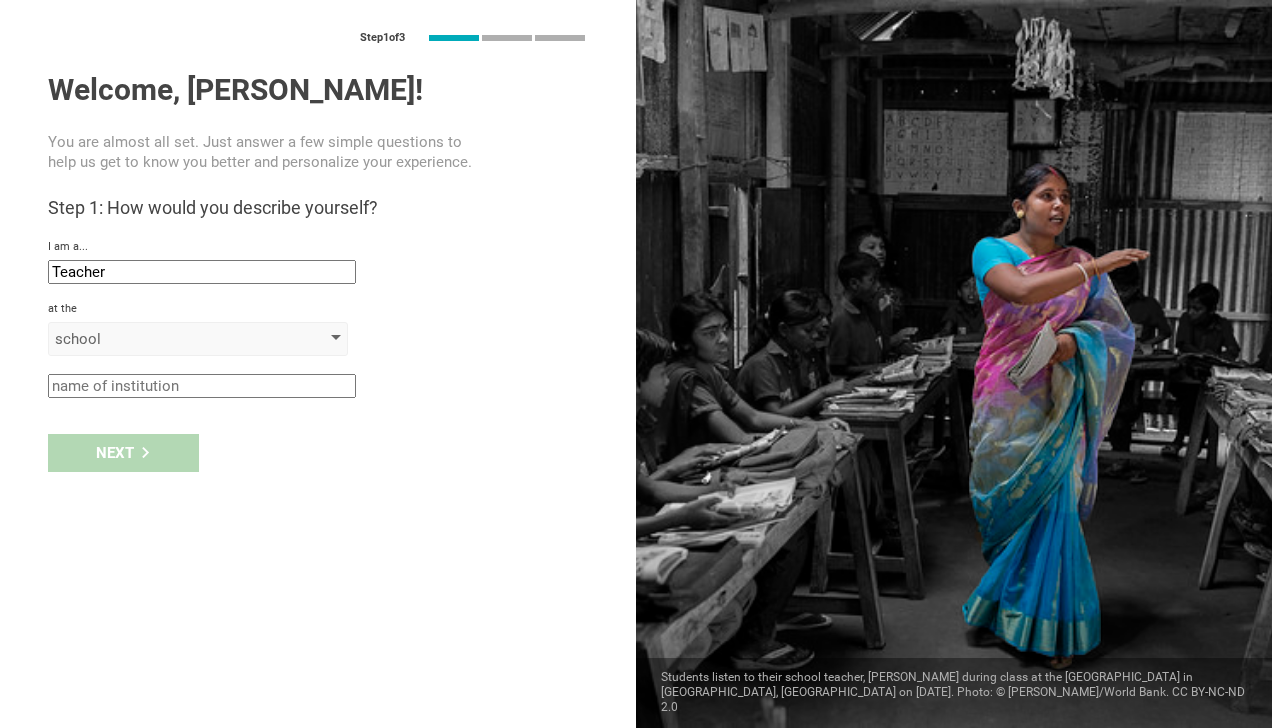 click on "school" at bounding box center [169, 339] 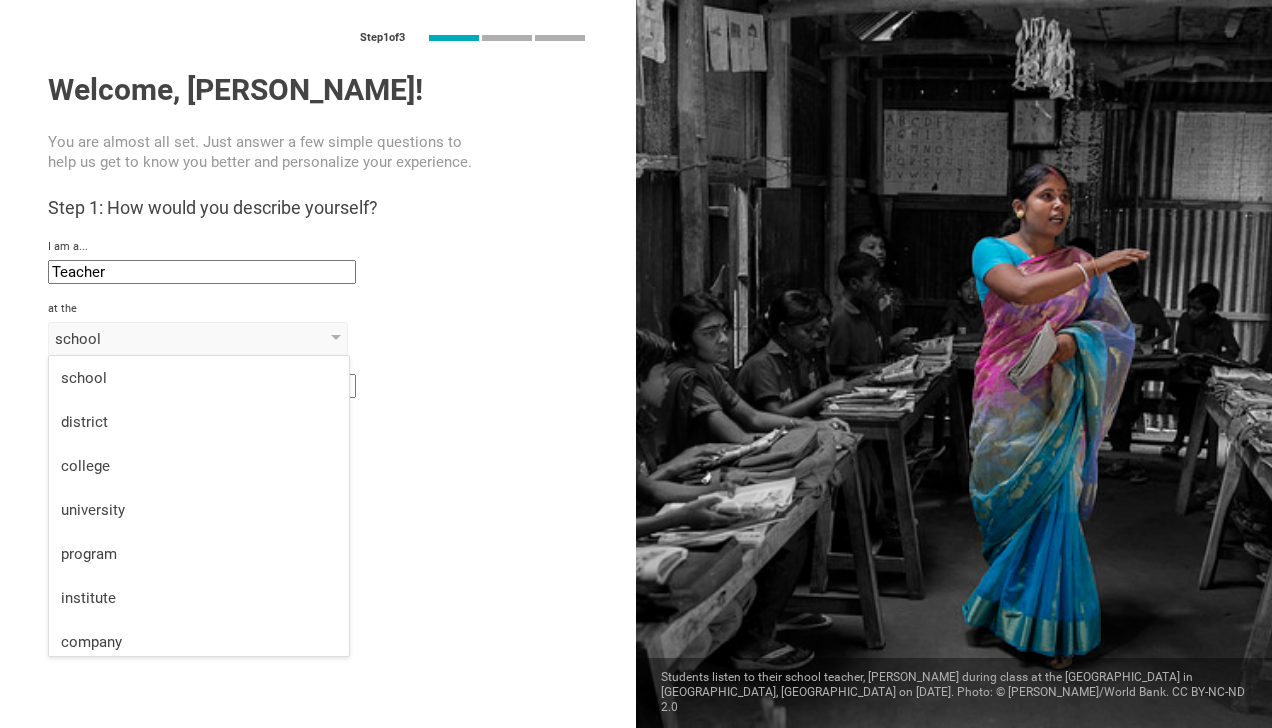 drag, startPoint x: 191, startPoint y: 237, endPoint x: 187, endPoint y: 272, distance: 35.22783 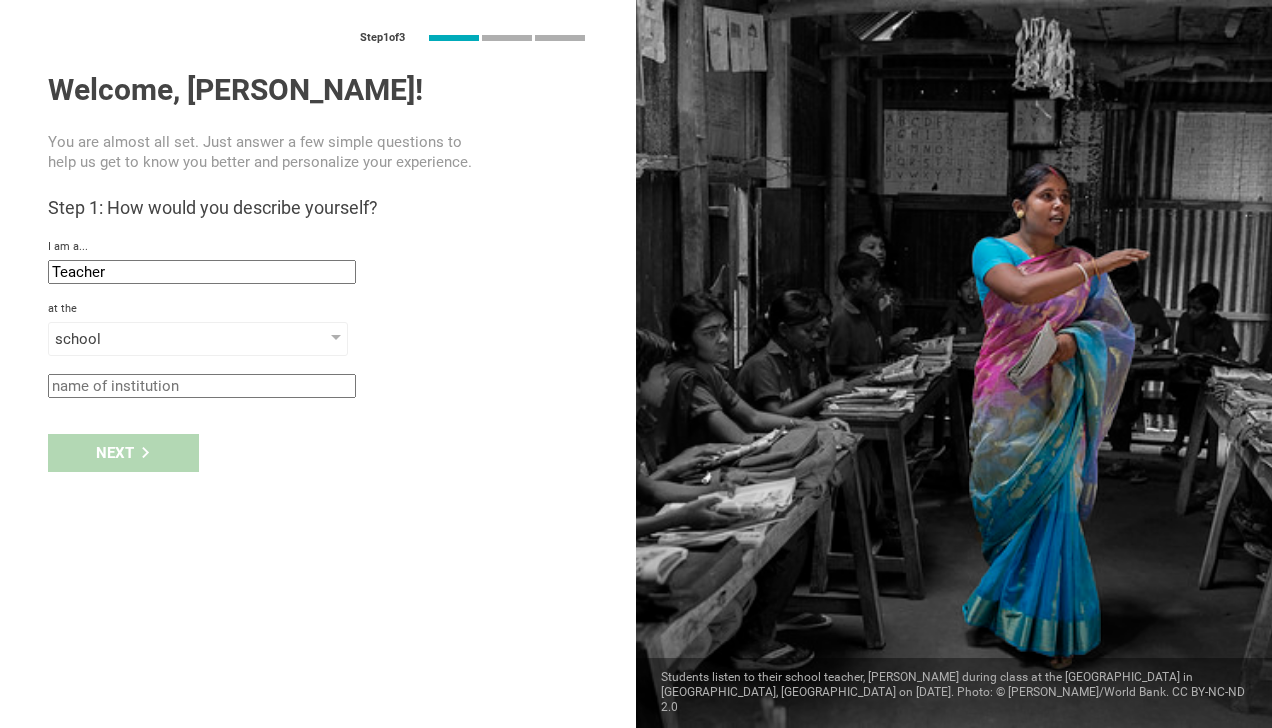 click on "Teacher" at bounding box center (202, 272) 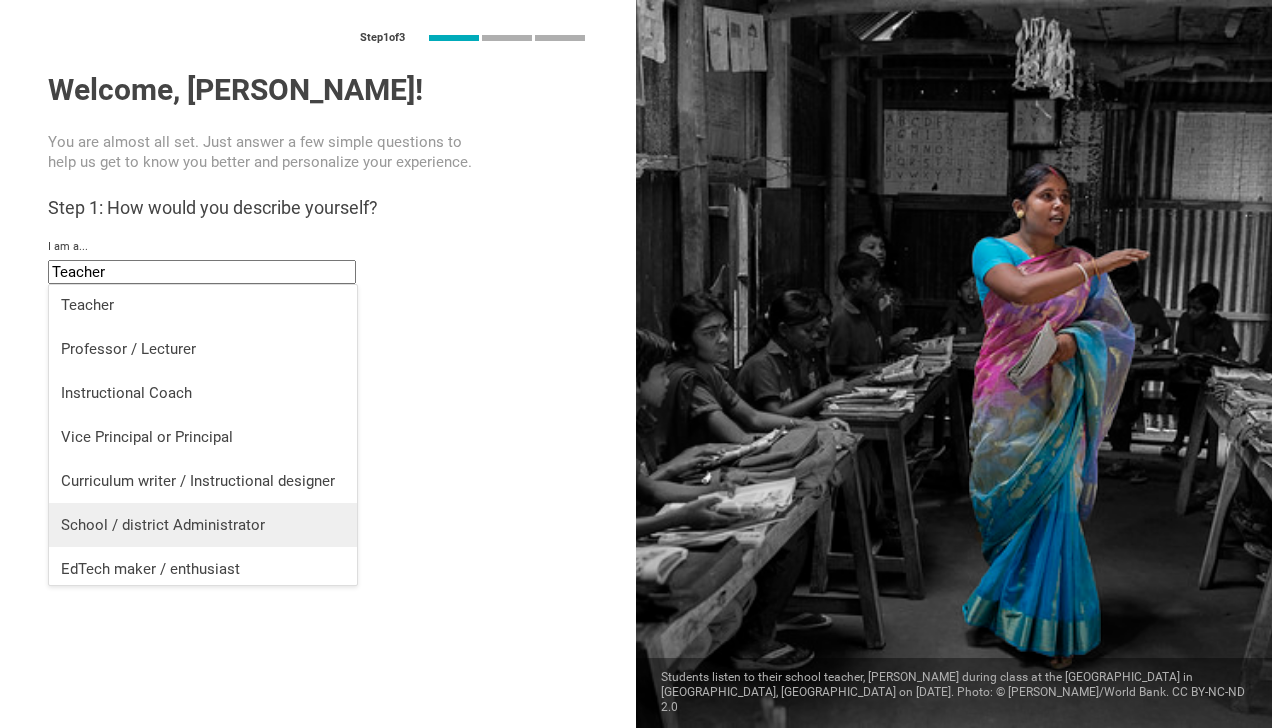 scroll, scrollTop: 0, scrollLeft: 0, axis: both 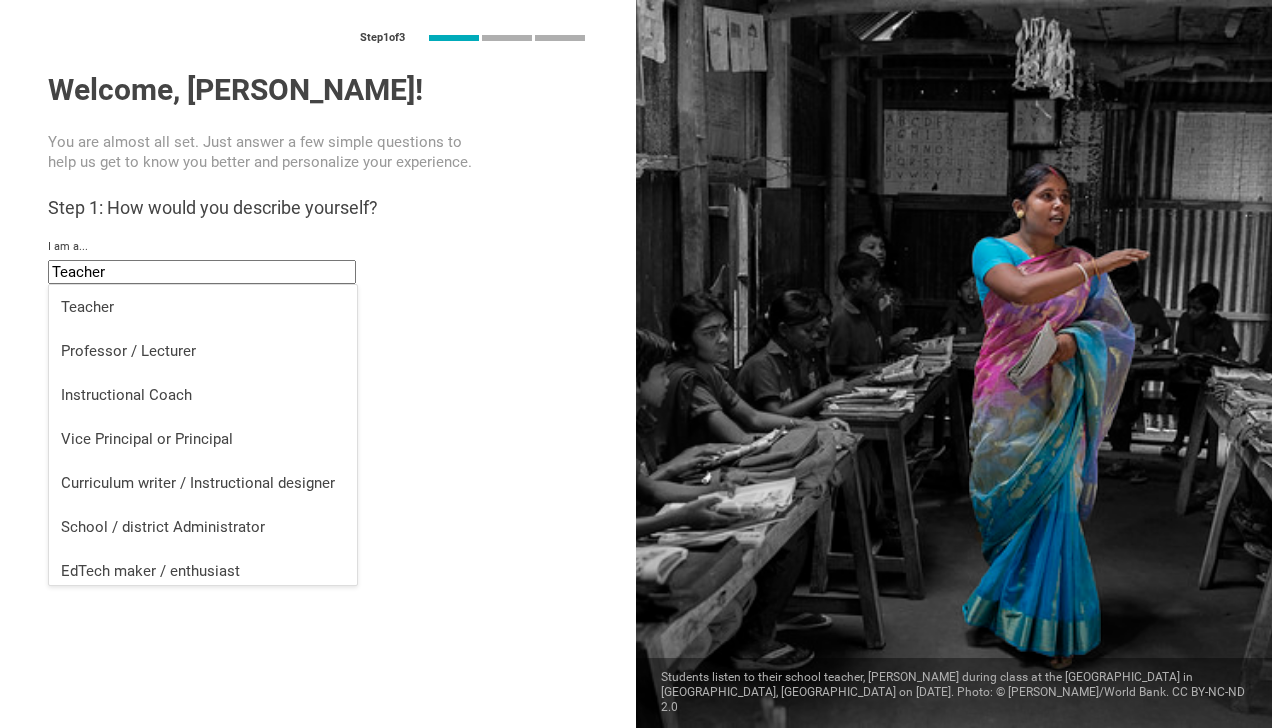 click on "Welcome, Sophia! You are almost all set. Just answer a few simple questions to help us get to know you better and personalize your experience. Step 1: How would you describe yourself? I am a... Teacher Teacher Professor / Lecturer Instructional Coach Vice Principal or Principal Curriculum writer / Instructional designer School / district Administrator EdTech maker / enthusiast at the school school district college university program institute company organization in" at bounding box center [318, 235] 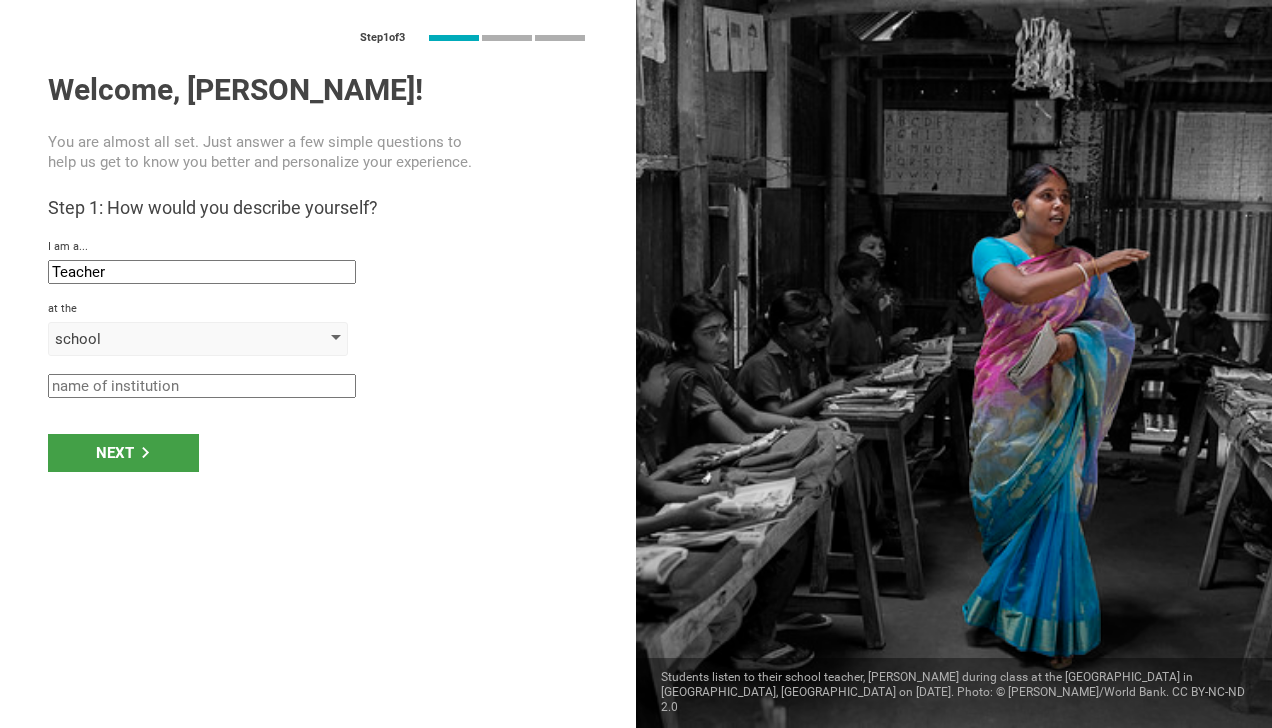 click on "school" at bounding box center (169, 339) 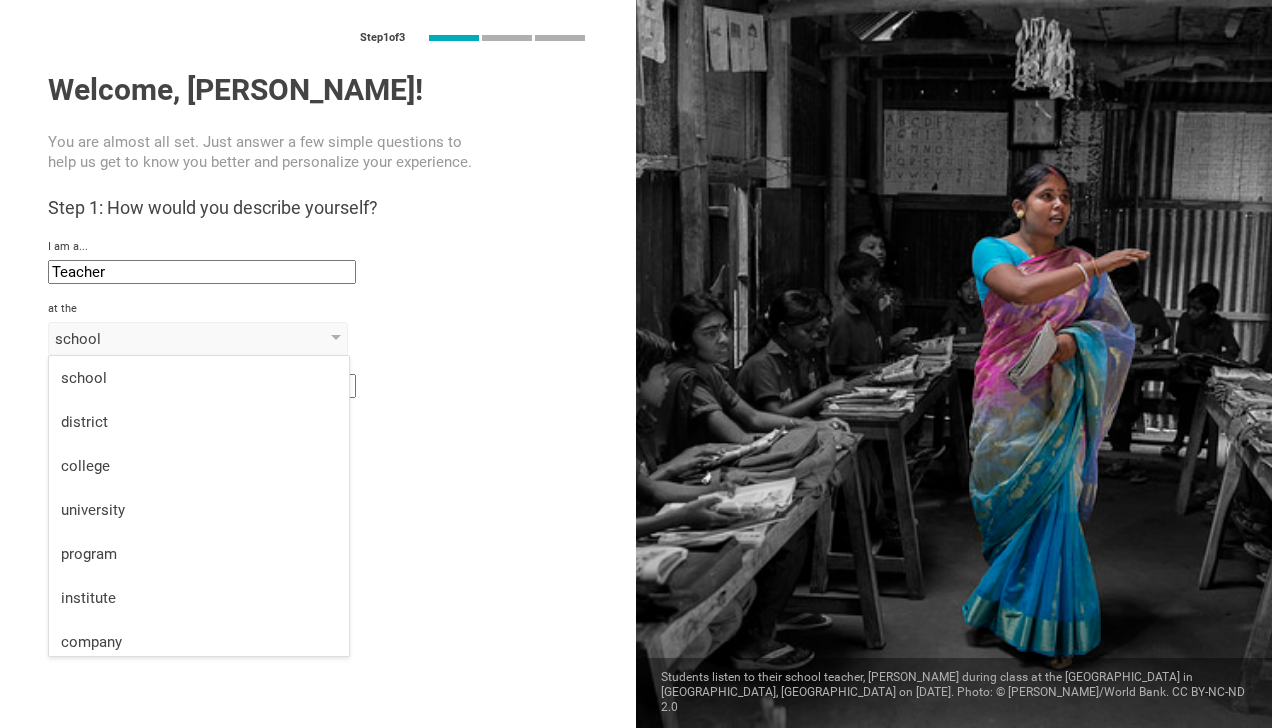 click on "college" at bounding box center (199, 466) 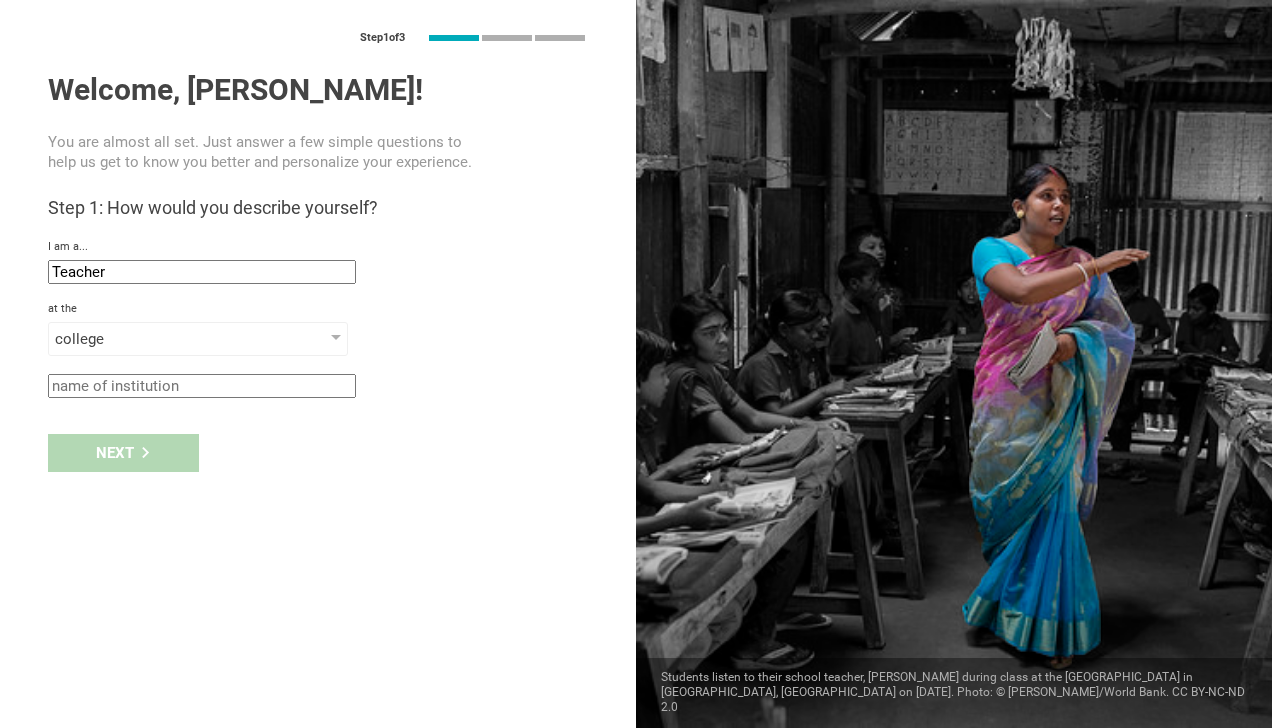 click 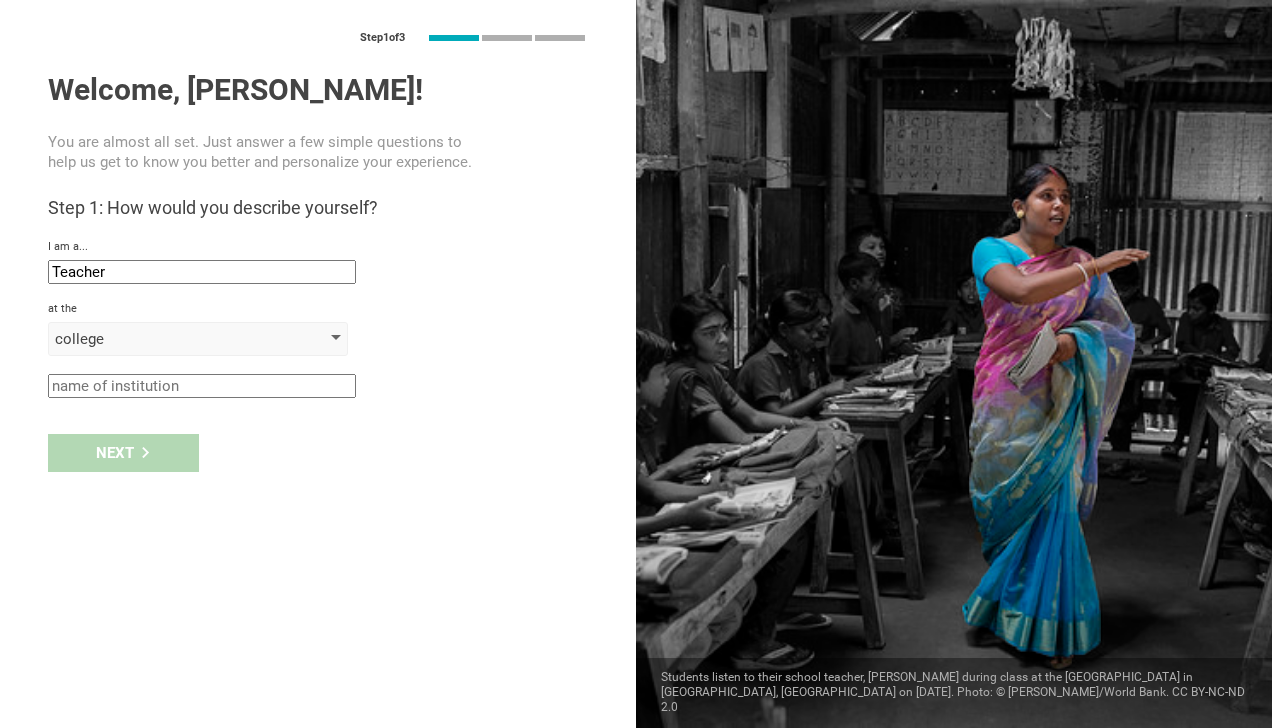 click on "college" at bounding box center [169, 339] 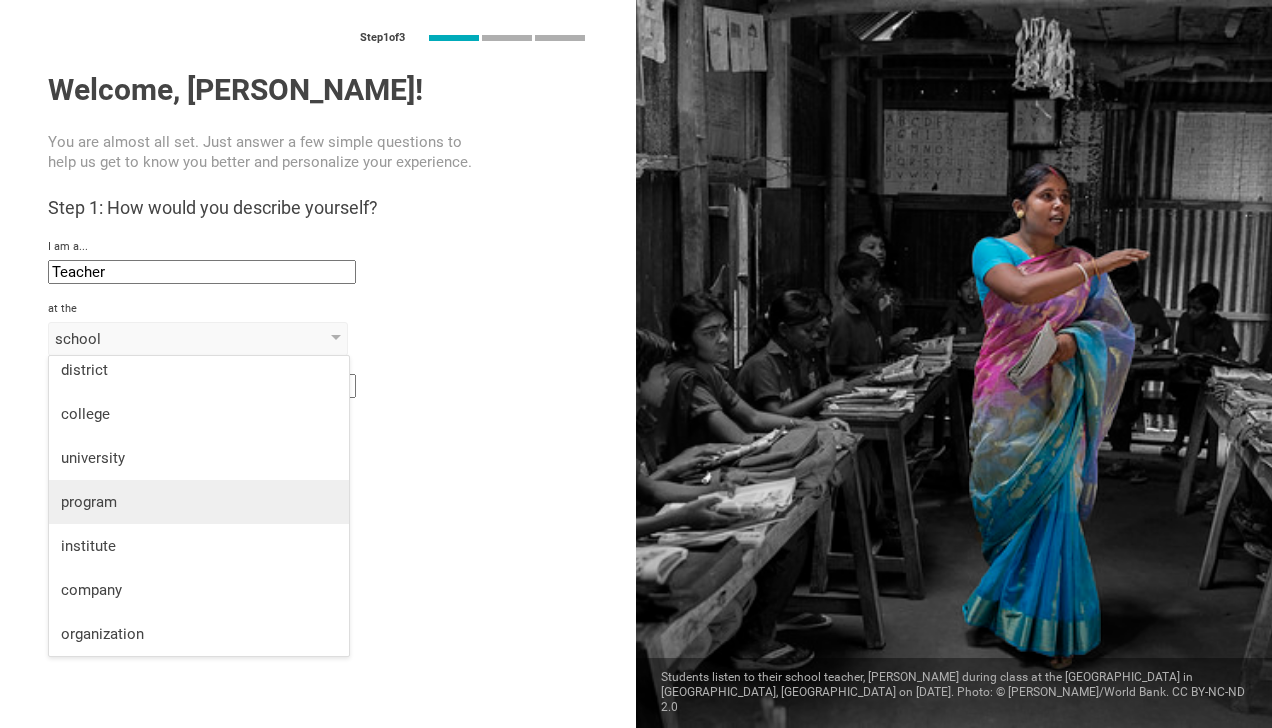 scroll, scrollTop: 0, scrollLeft: 0, axis: both 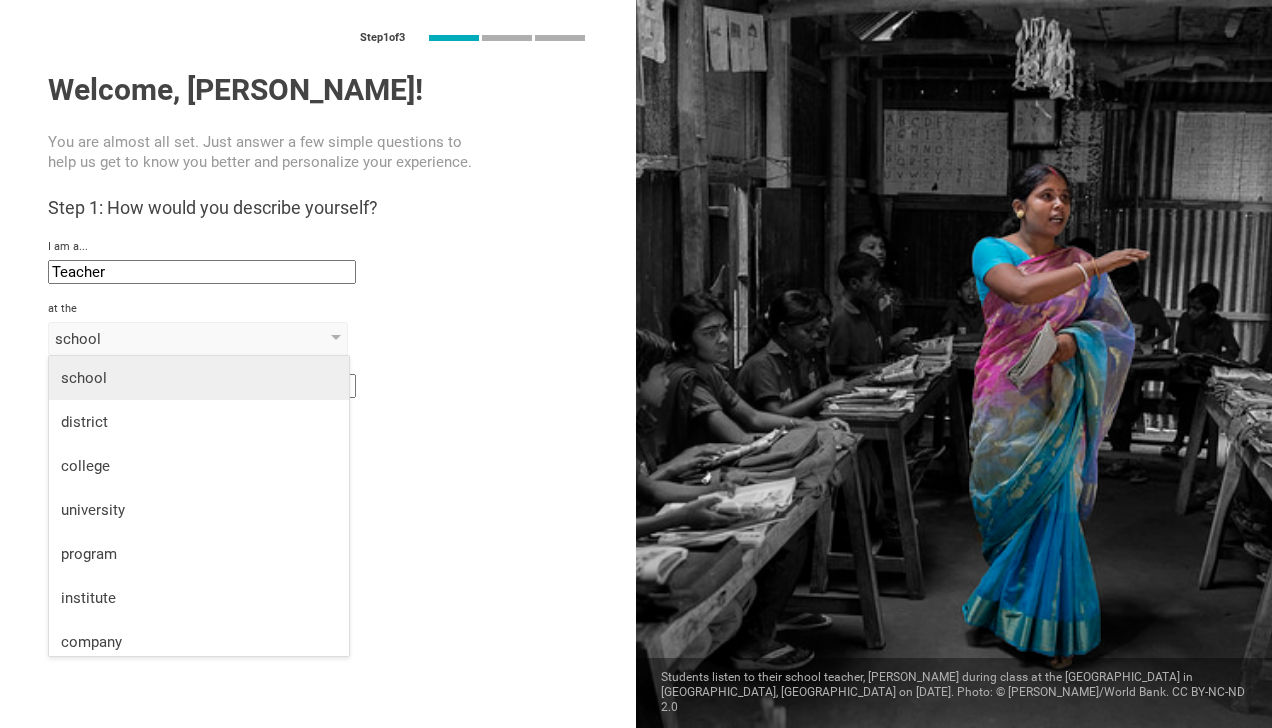 click on "school" at bounding box center (199, 378) 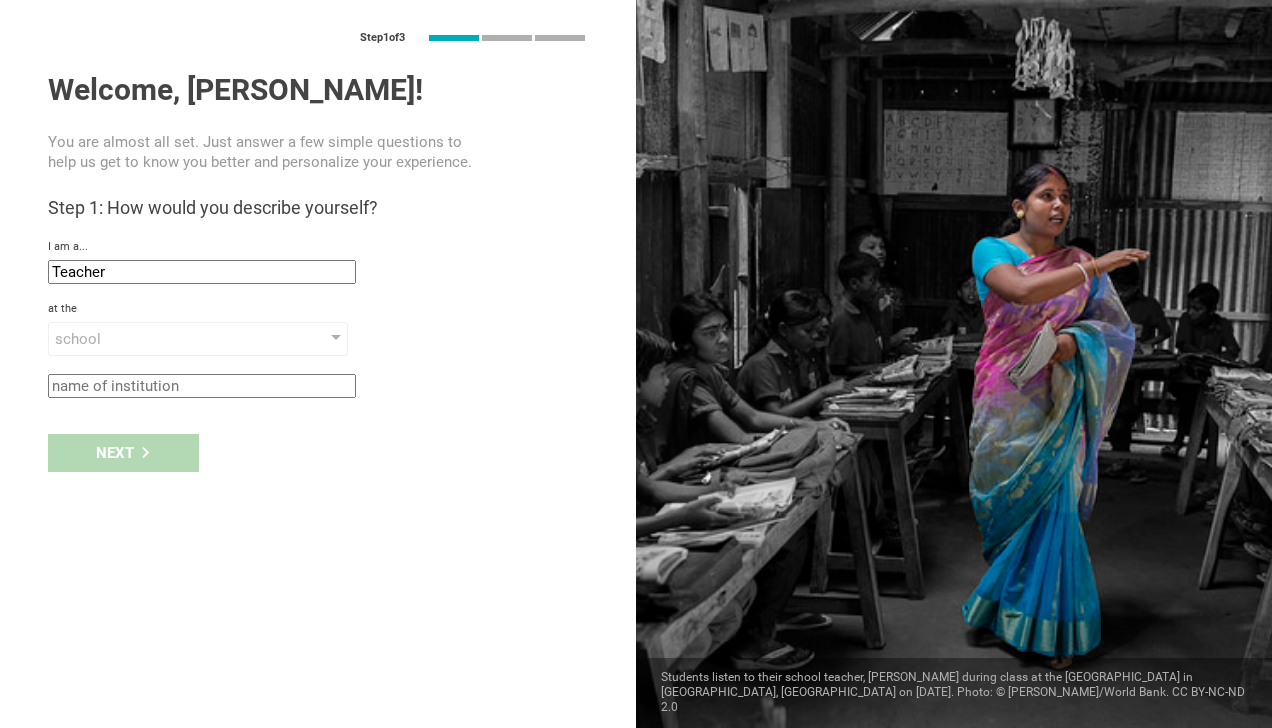 click 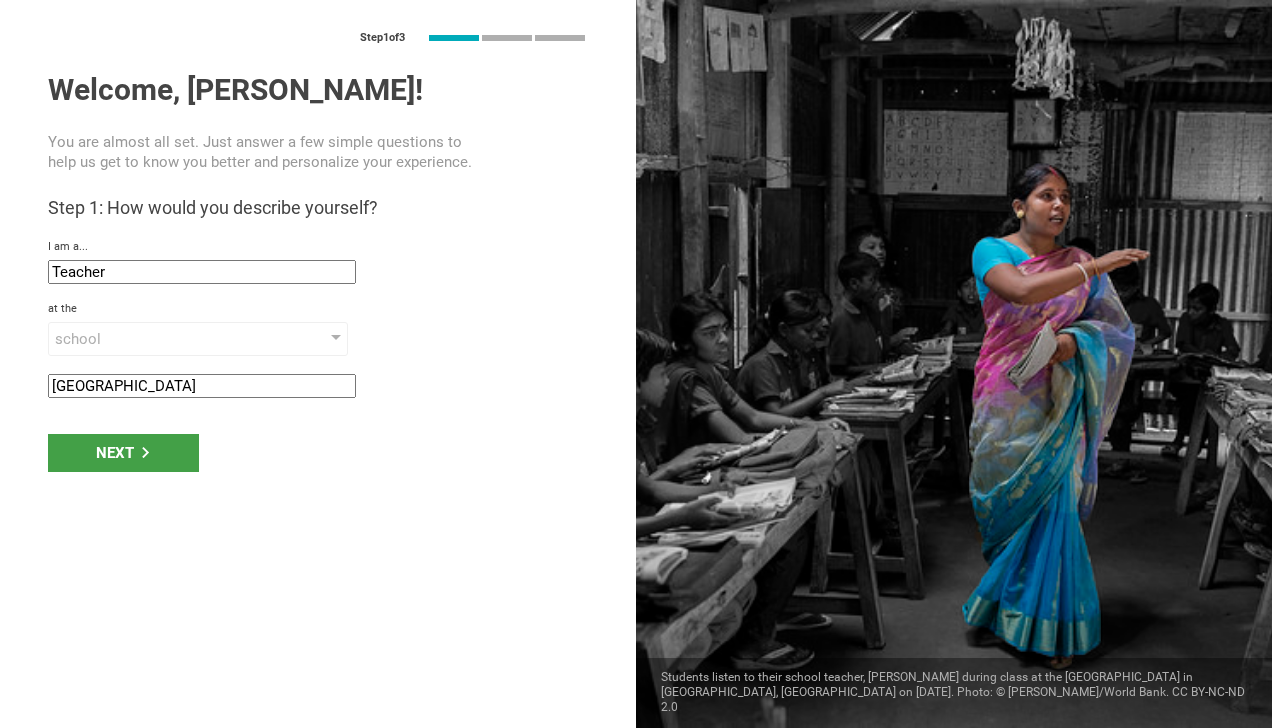 type on "grain valley middle school" 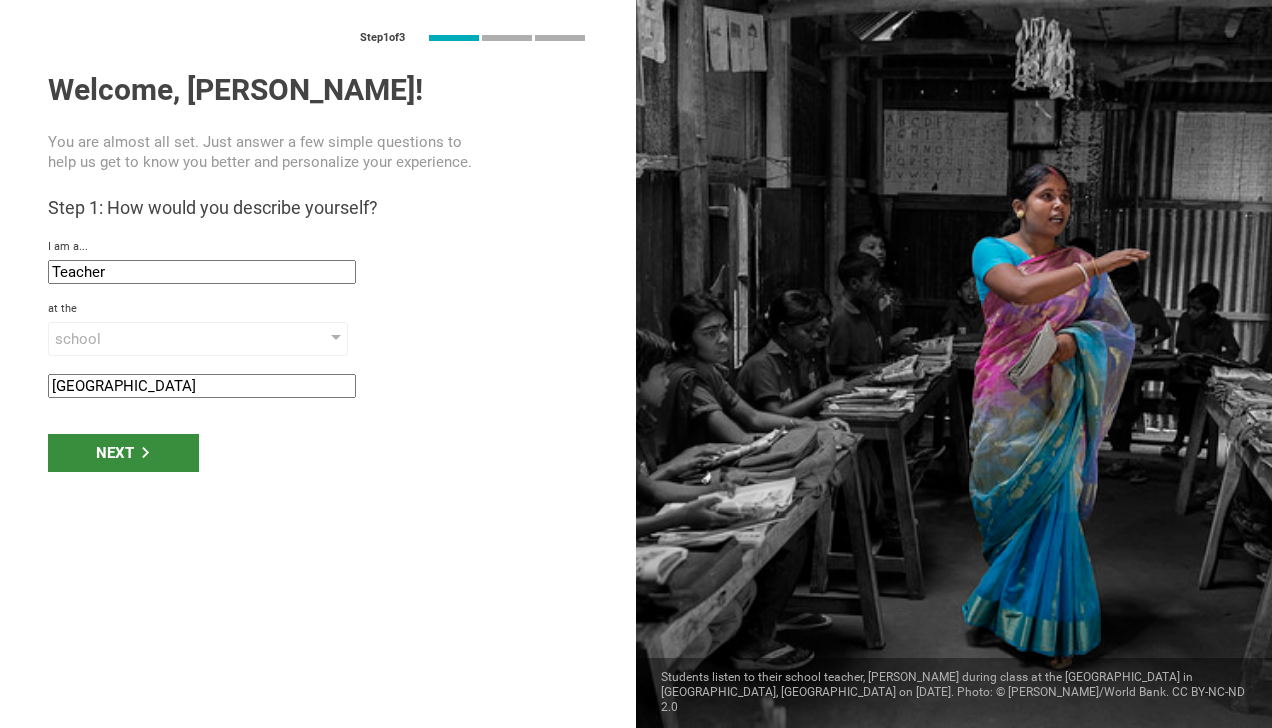 click 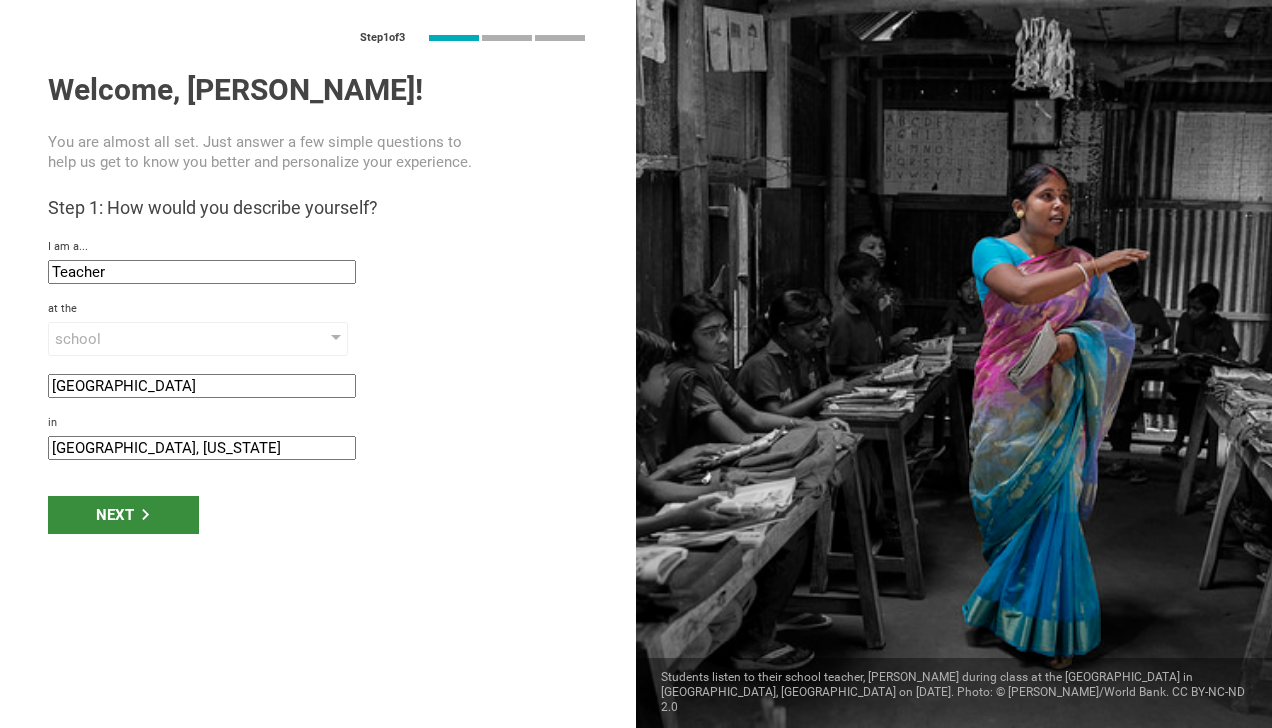 click on "Next" at bounding box center [123, 515] 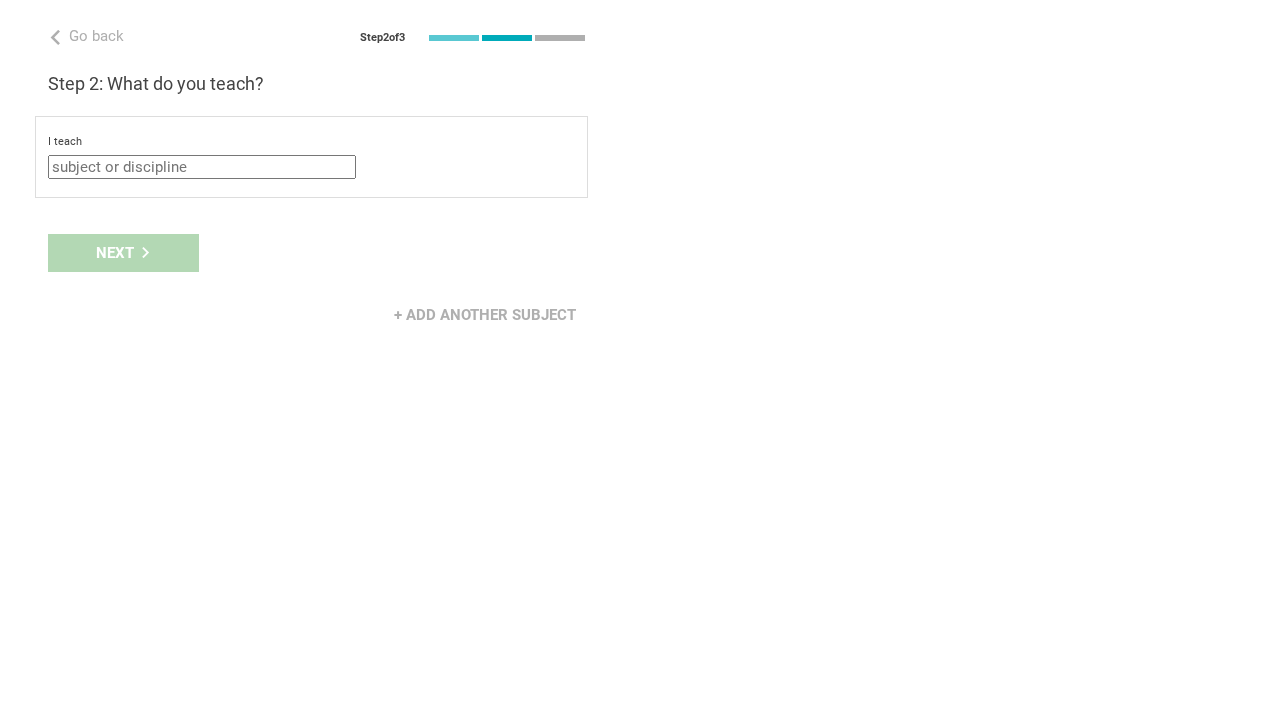 click at bounding box center (202, 167) 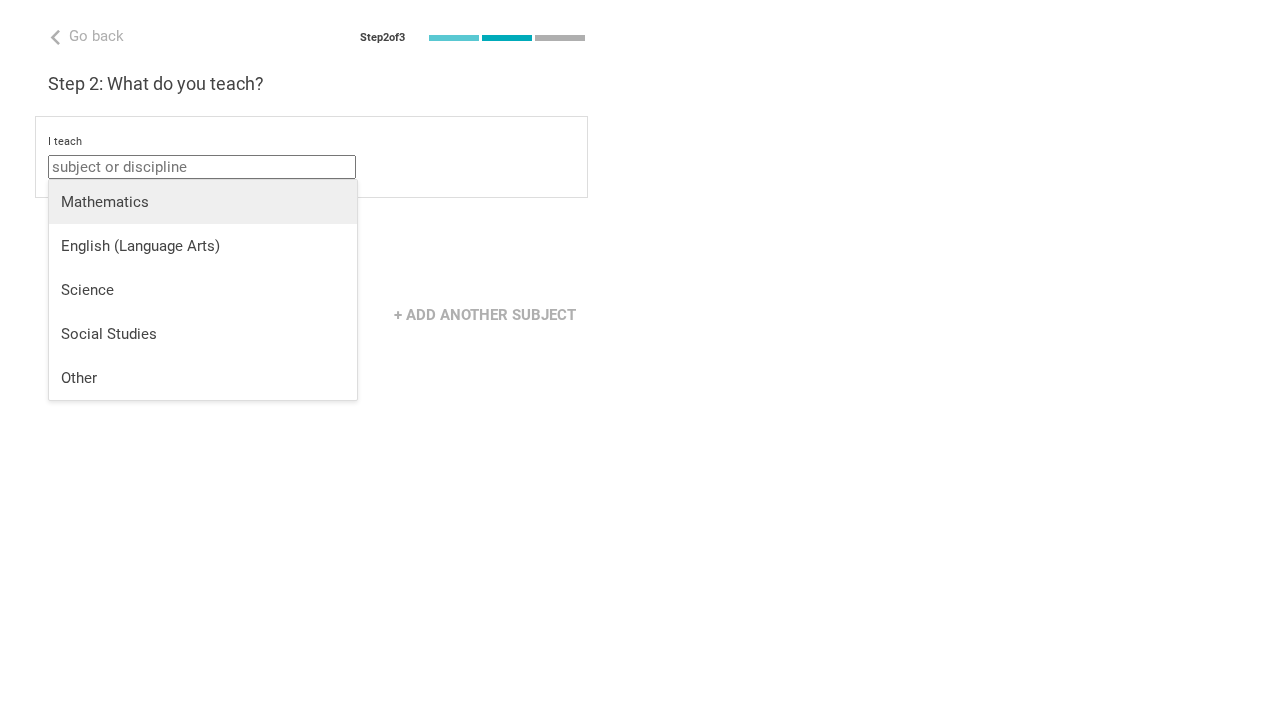 click on "Mathematics" at bounding box center [203, 202] 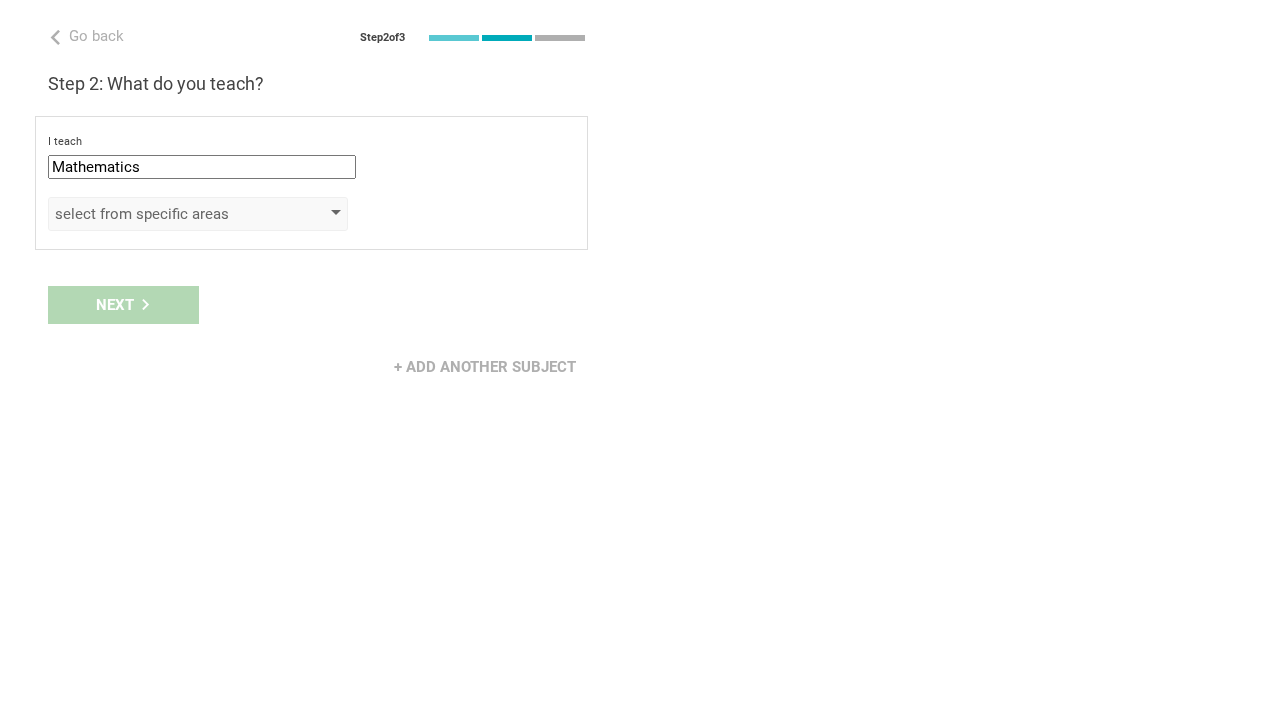 click on "select from specific areas" at bounding box center (169, 214) 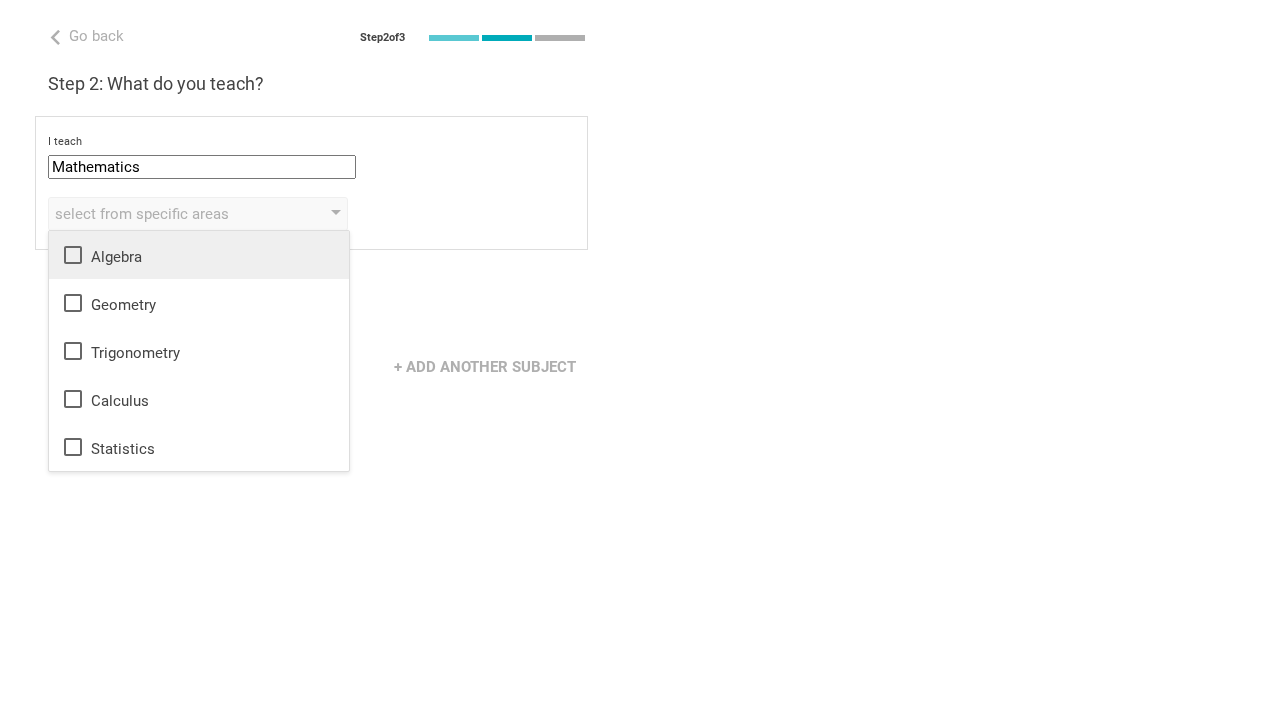 click on "Algebra" at bounding box center (199, 255) 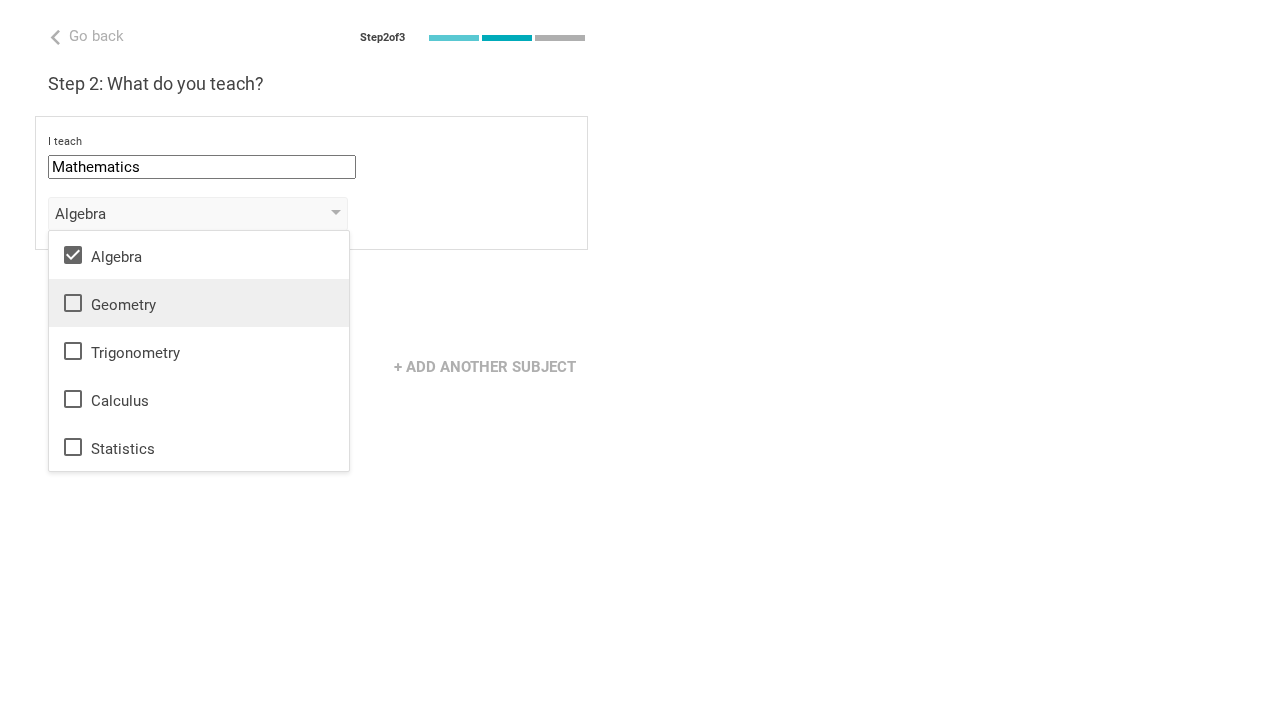click on "Geometry" at bounding box center (199, 303) 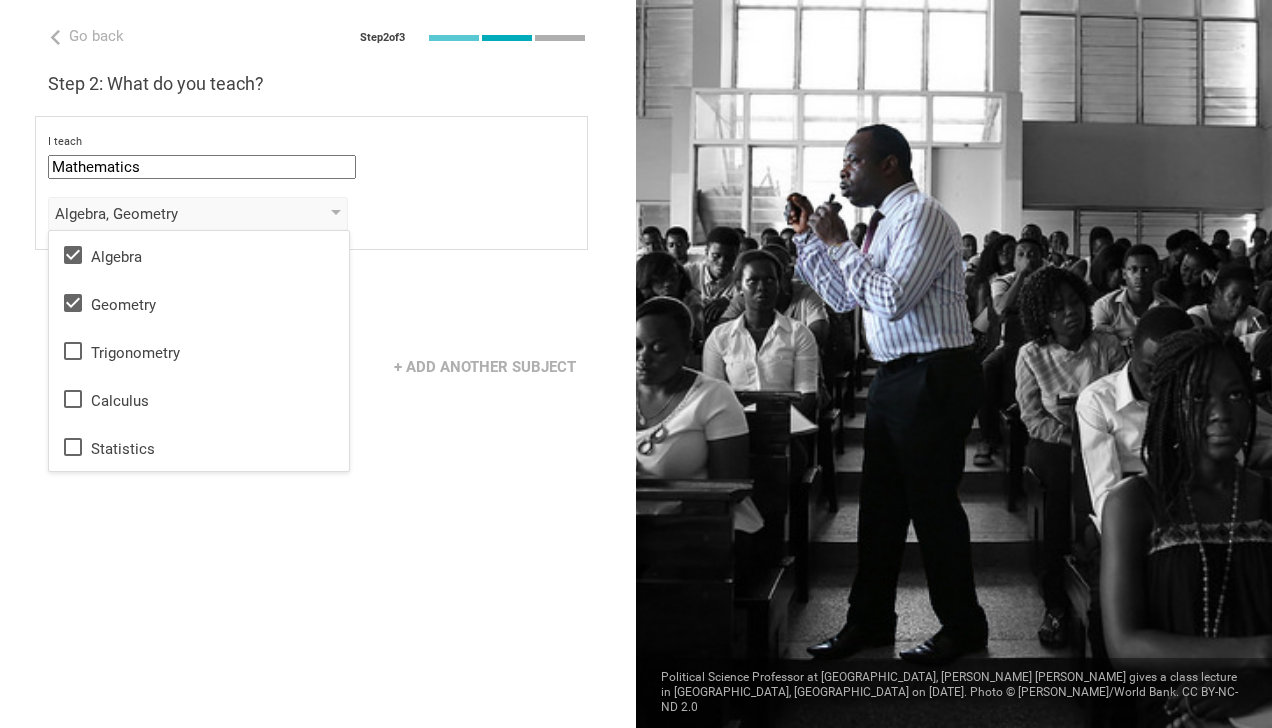 click on "Go back Step  2  of  3 Welcome, Sophia! You are almost all set. Just answer a few simple questions to help us get to know you better and personalize your experience. Step 1: How would you describe yourself? I am a... Teacher Teacher Professor / Lecturer Instructional Coach Vice Principal or Principal Curriculum writer / Instructional designer School / district Administrator EdTech maker / enthusiast at the school school district college university program institute company organization grain valley middle school in Independence, Missouri Step 2: What do you teach? I teach Mathematics Mathematics English (Language Arts) Science Social Studies Other Algebra, Geometry Algebra Geometry Trigonometry Calculus Statistics to the students of Grade Grade Class Year Level Standard select from grades 1 2 3 4 5 6 7 8 9 10 11 12 13 When describing my students, I would say that select from all phrases that apply there are students of various level of skill there are a few that perform well, but the rest are low-achievers" at bounding box center (318, 364) 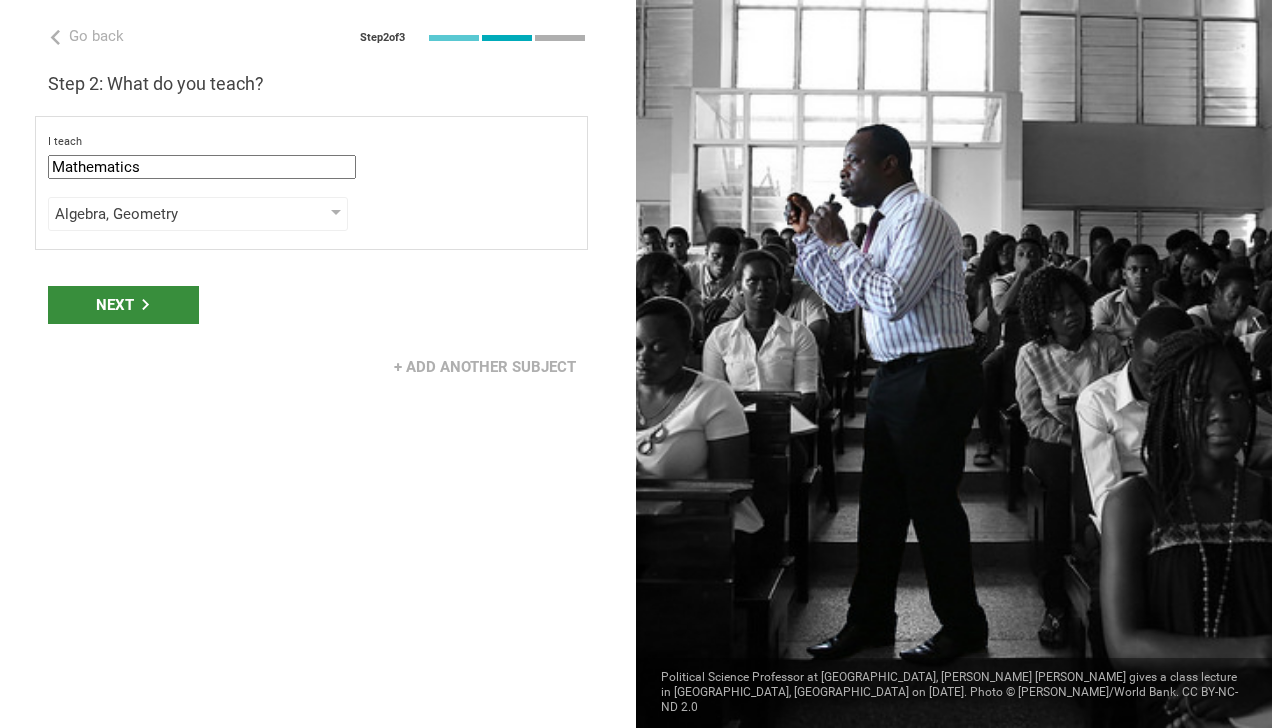 click on "Next" at bounding box center (123, 305) 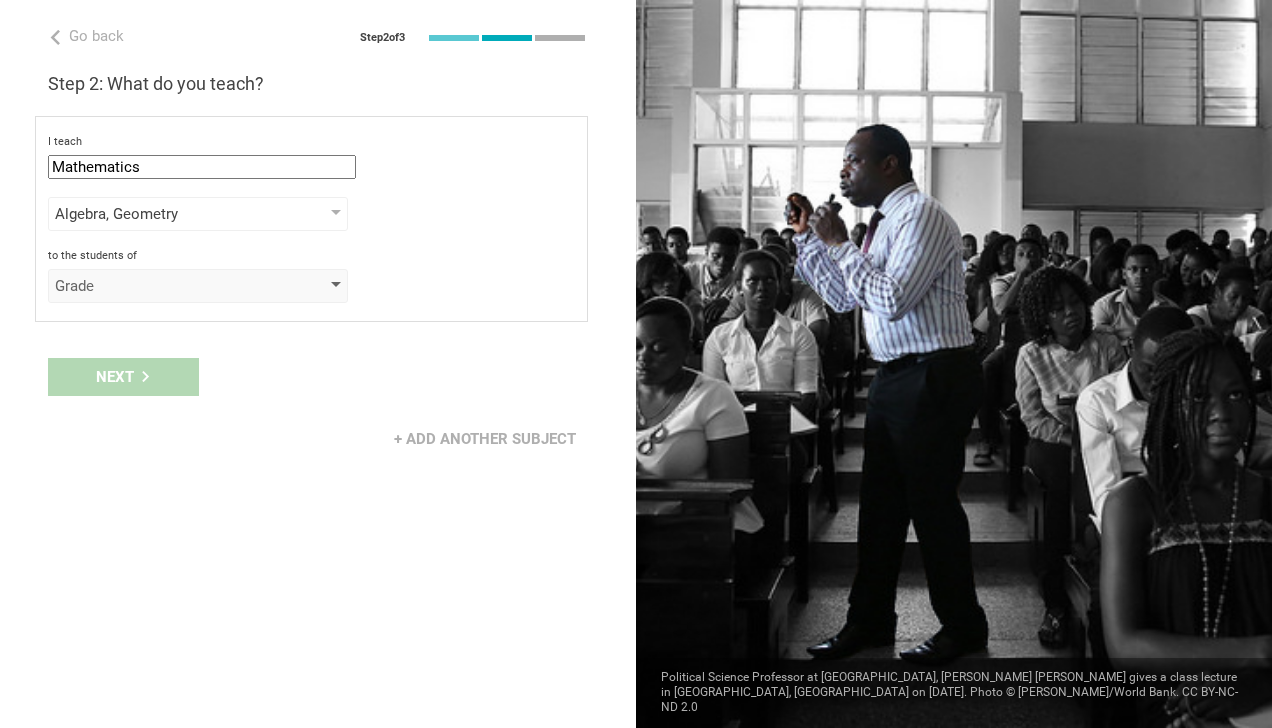 click on "Grade" at bounding box center [169, 286] 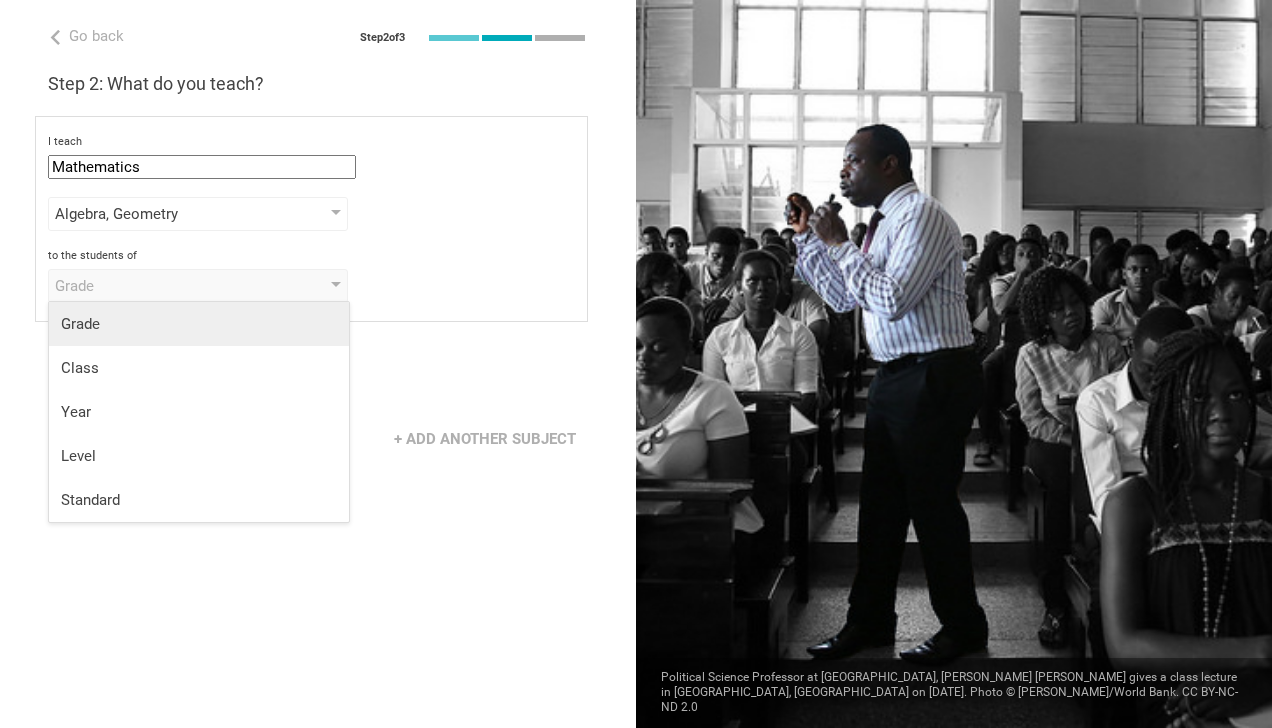 click on "Grade" at bounding box center (199, 324) 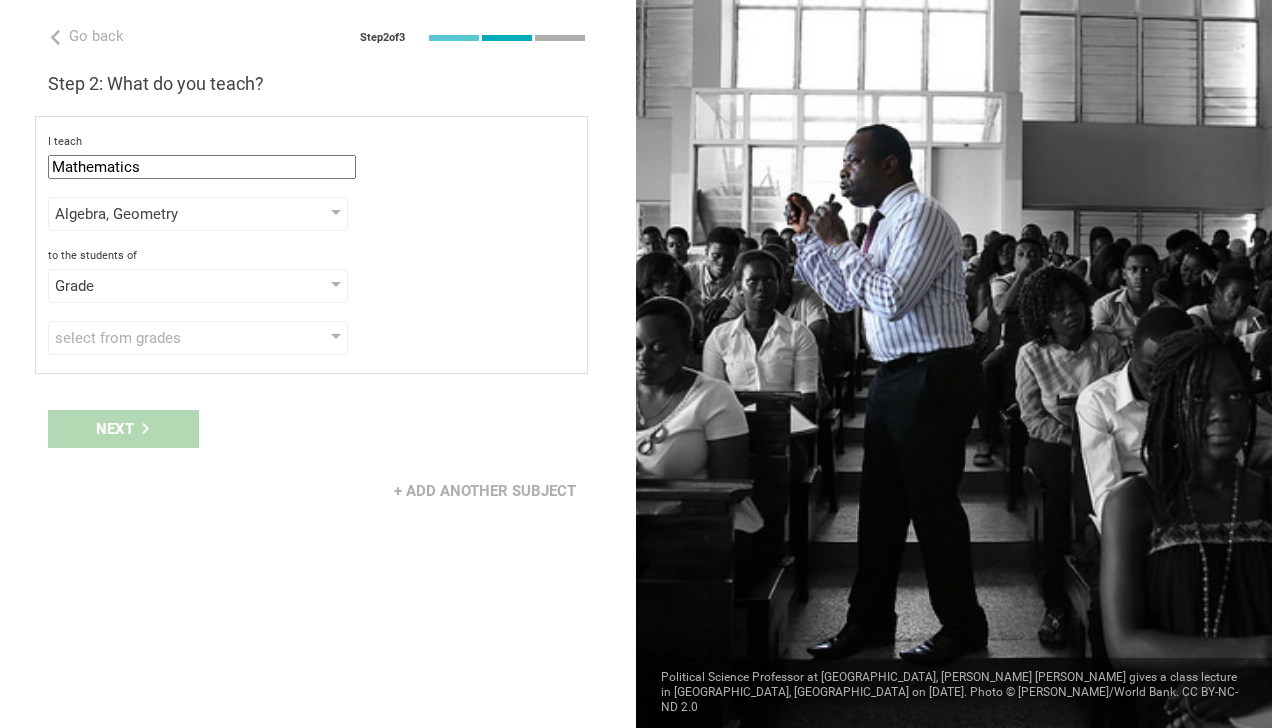 click on "select from grades" at bounding box center (169, 338) 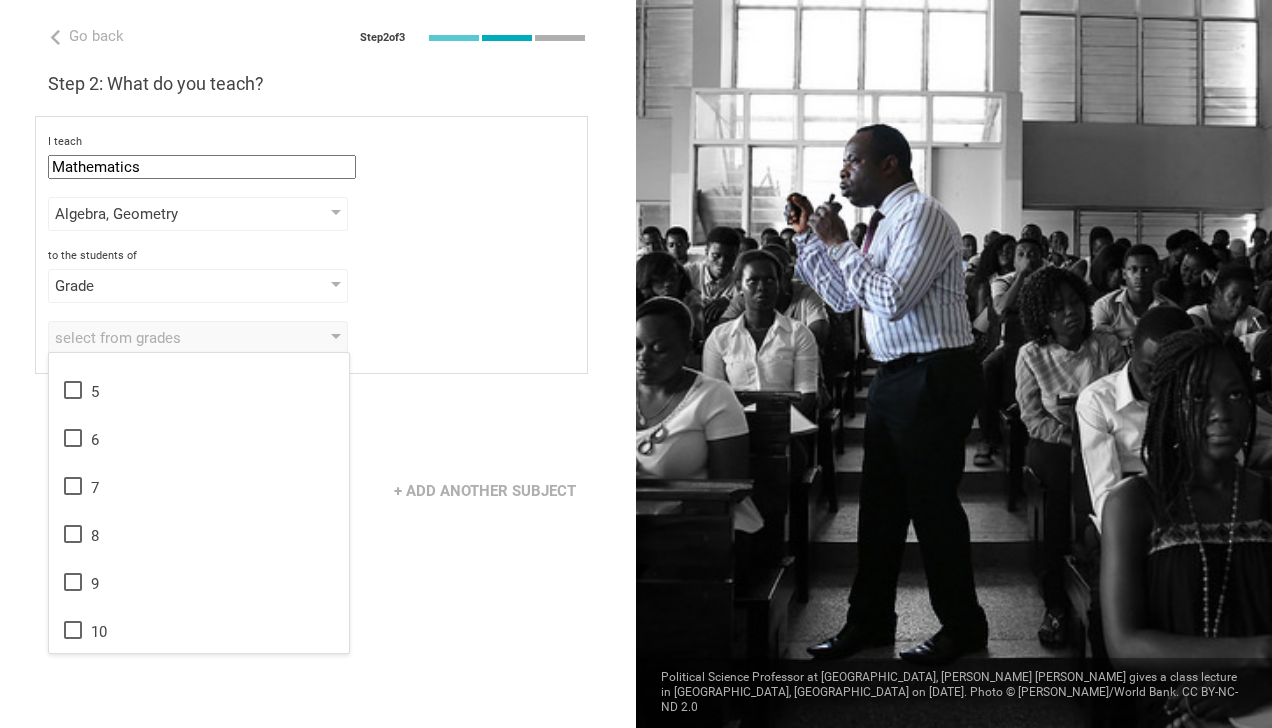 scroll, scrollTop: 324, scrollLeft: 0, axis: vertical 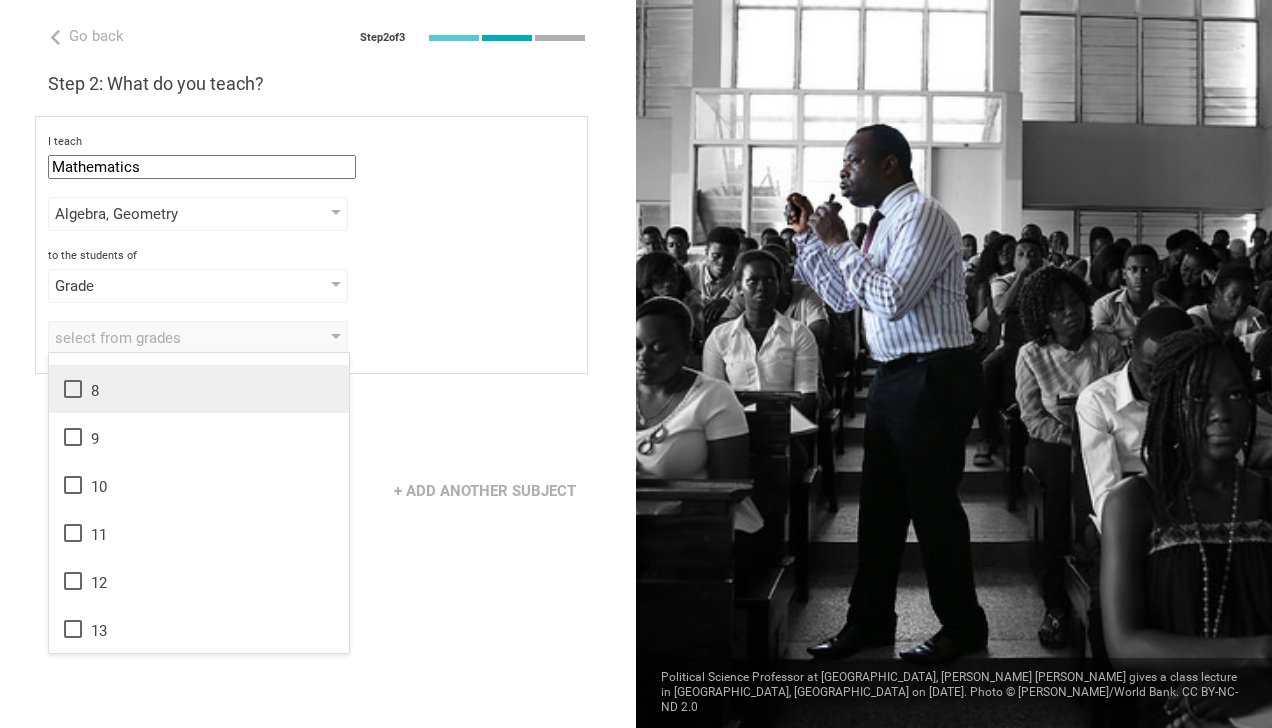 click on "8" at bounding box center [199, 389] 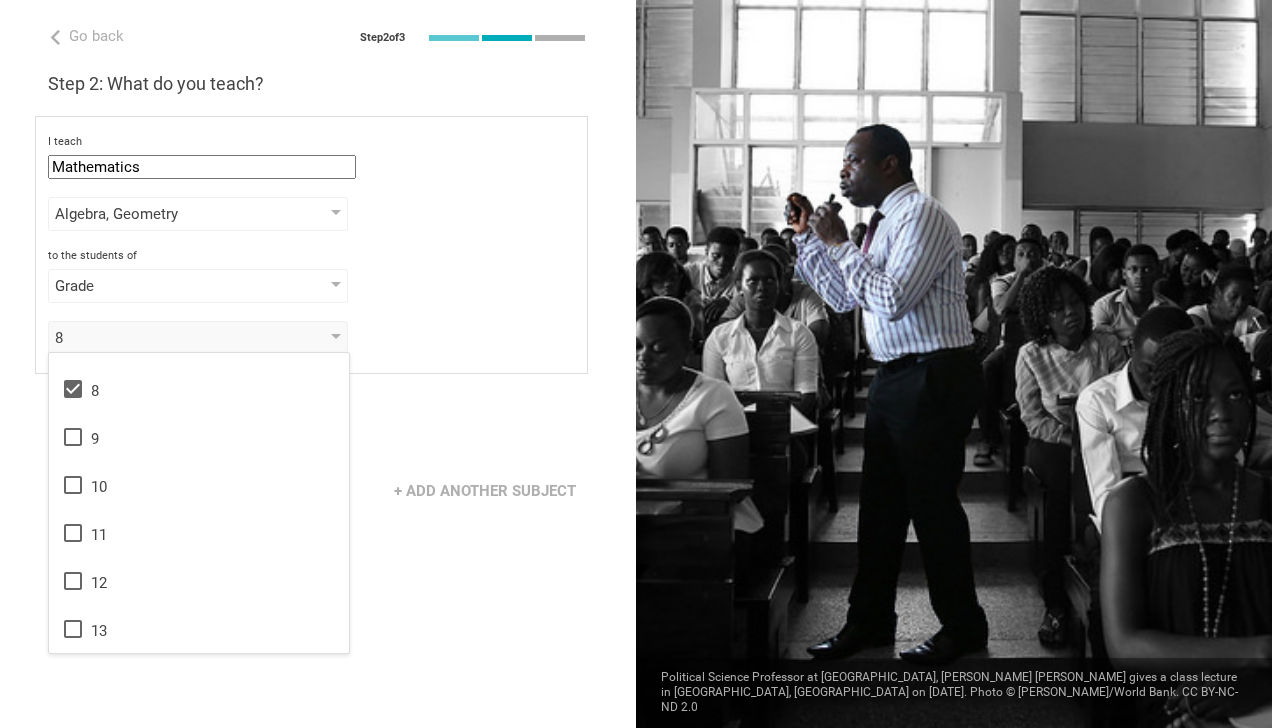 click on "Next" at bounding box center (318, 429) 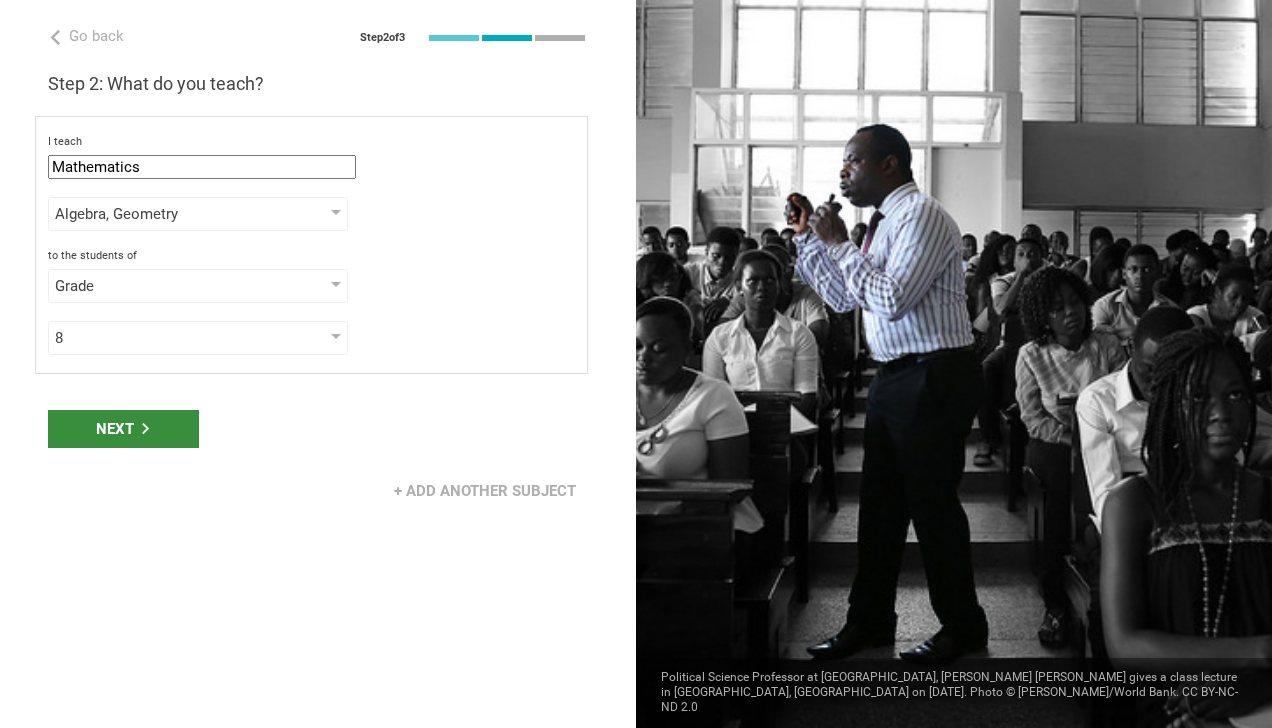 click on "Next" at bounding box center [123, 429] 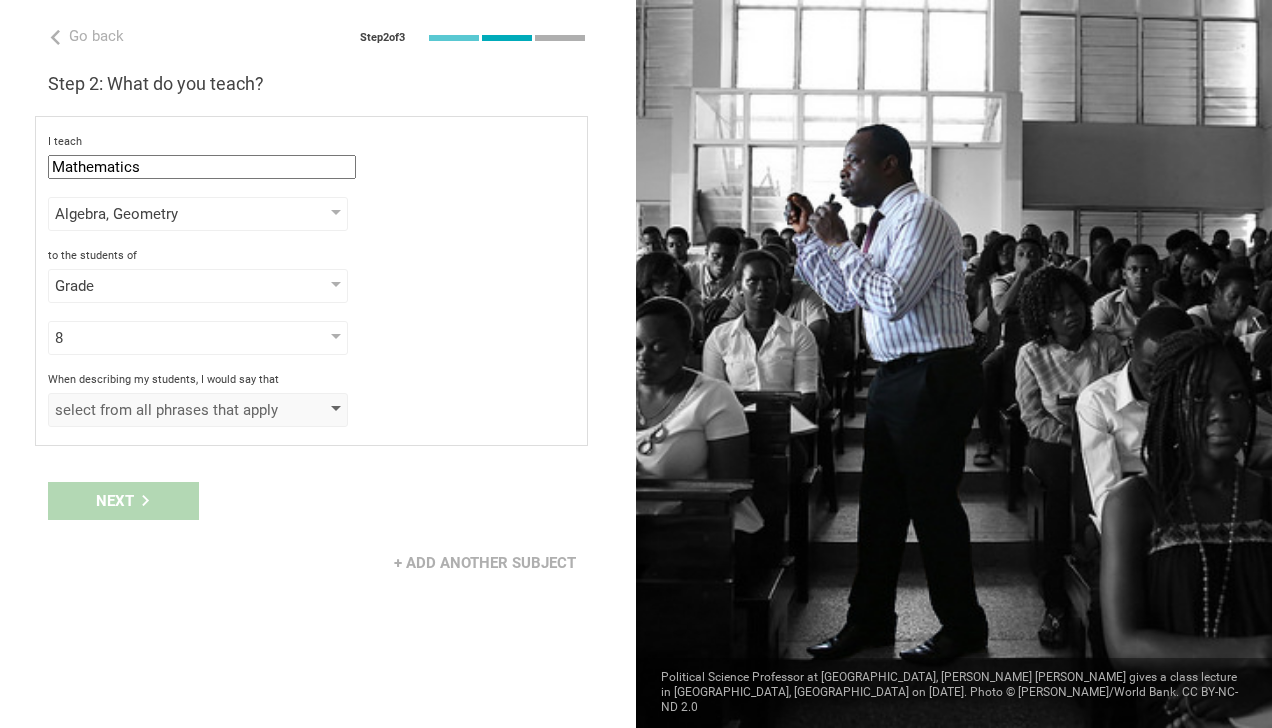click on "select from all phrases that apply" at bounding box center (169, 410) 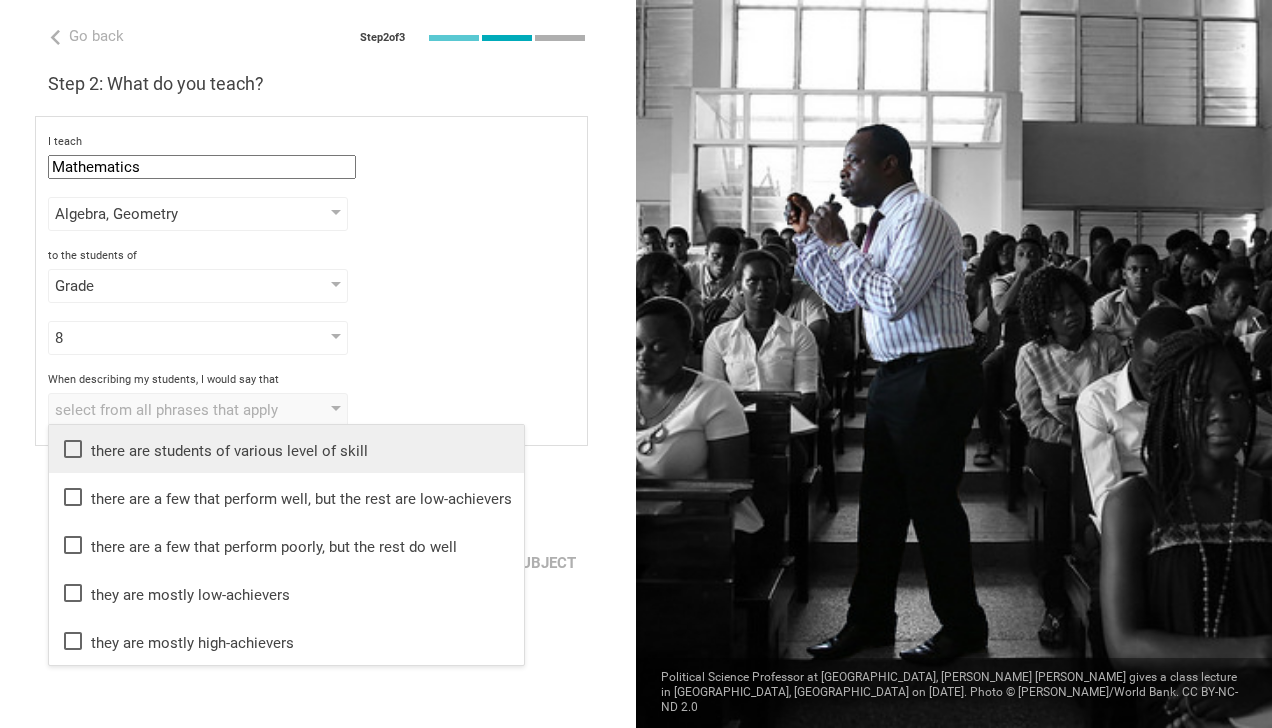 click on "there are students of various level of skill" at bounding box center [286, 449] 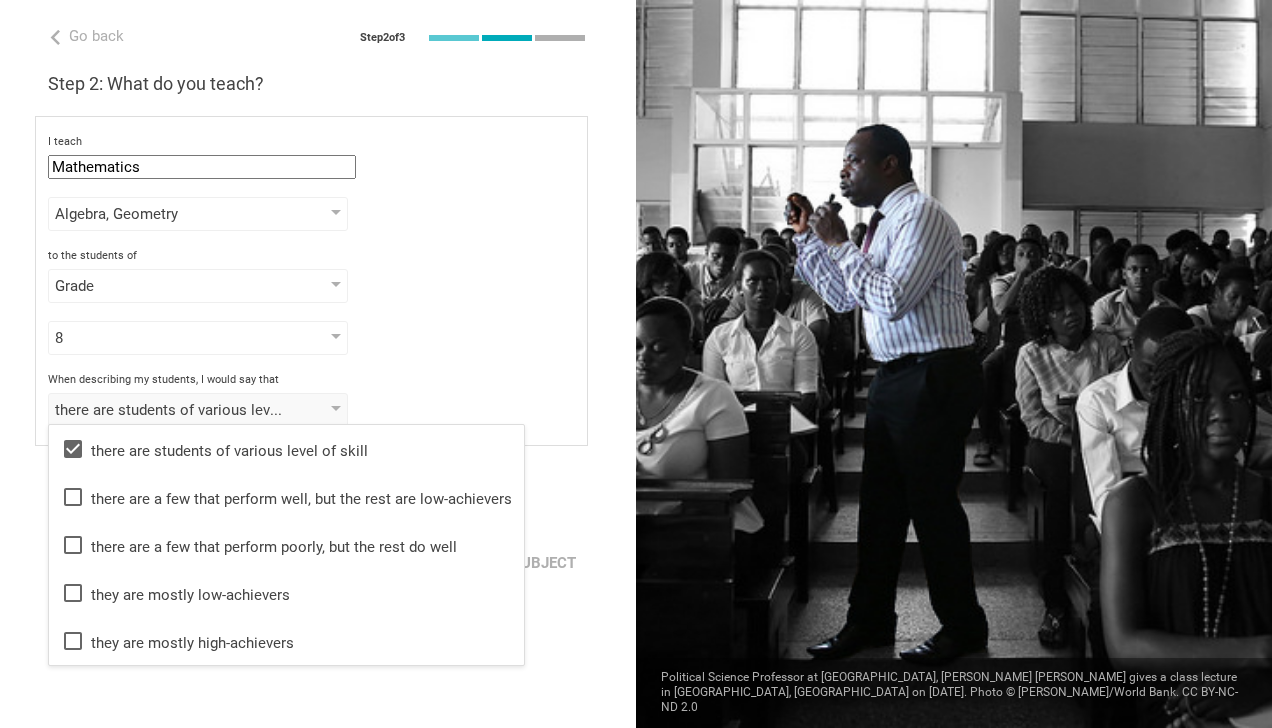 click on "there are students of various level of skill there are students of various level of skill there are a few that perform well, but the rest are low-achievers there are a few that perform poorly, but the rest do well they are mostly low-achievers they are mostly high-achievers" at bounding box center [311, 410] 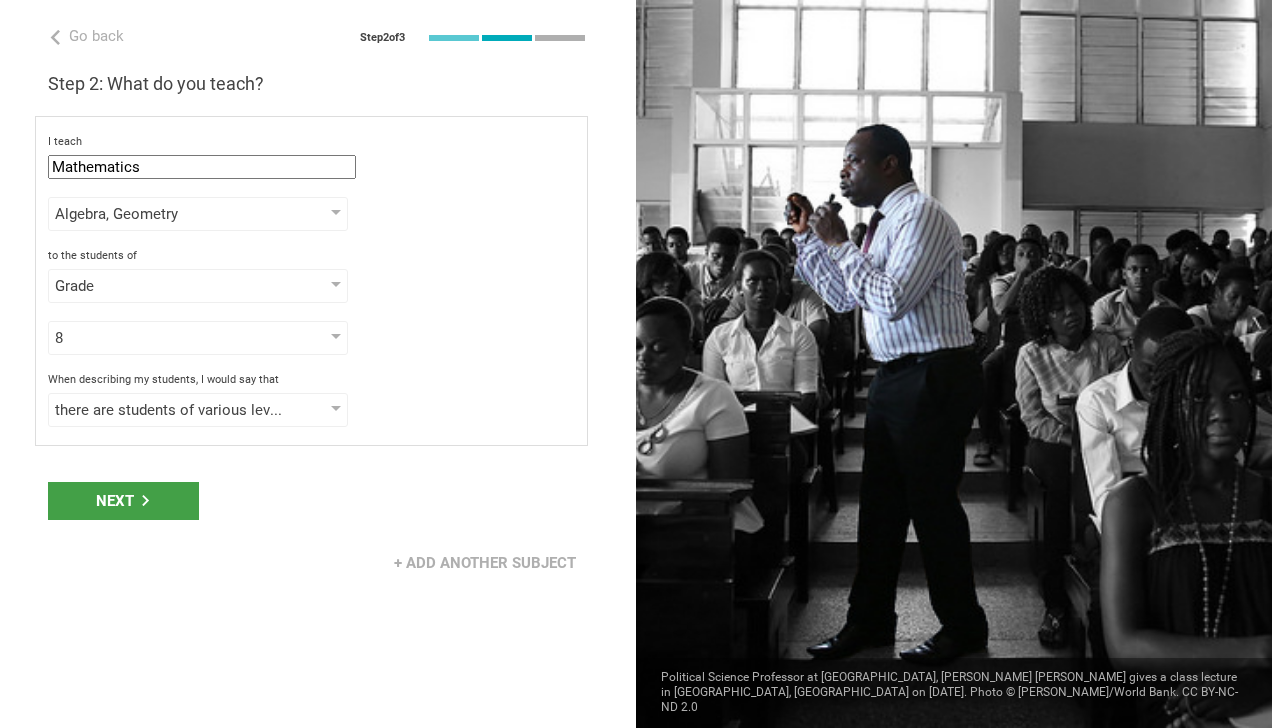 click on "Next" at bounding box center [318, 501] 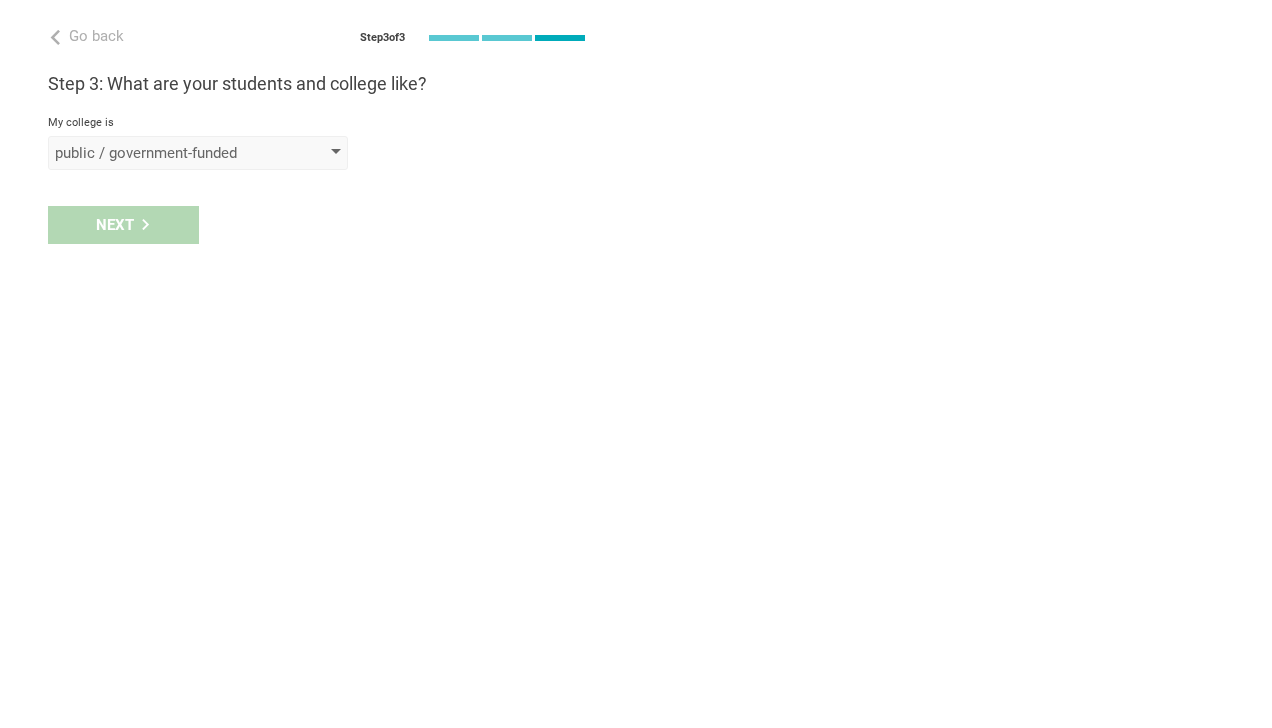 click on "public / government-funded" at bounding box center [169, 153] 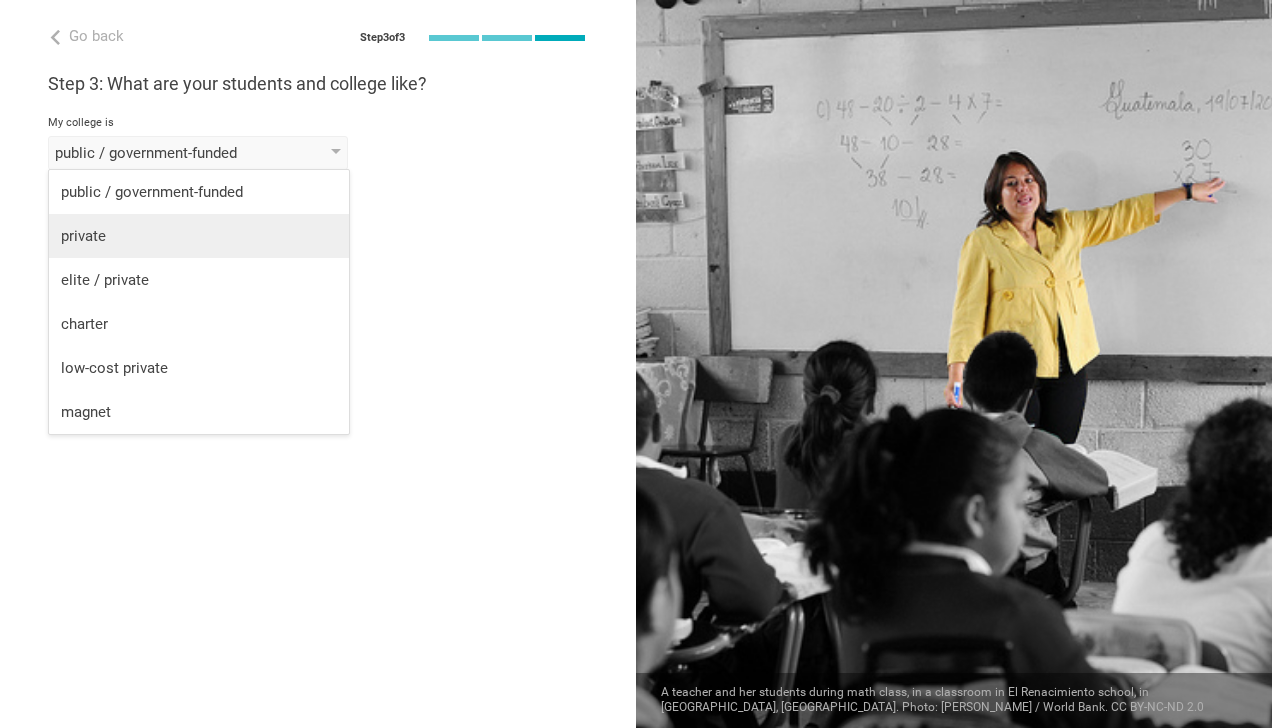 click on "private" at bounding box center [199, 236] 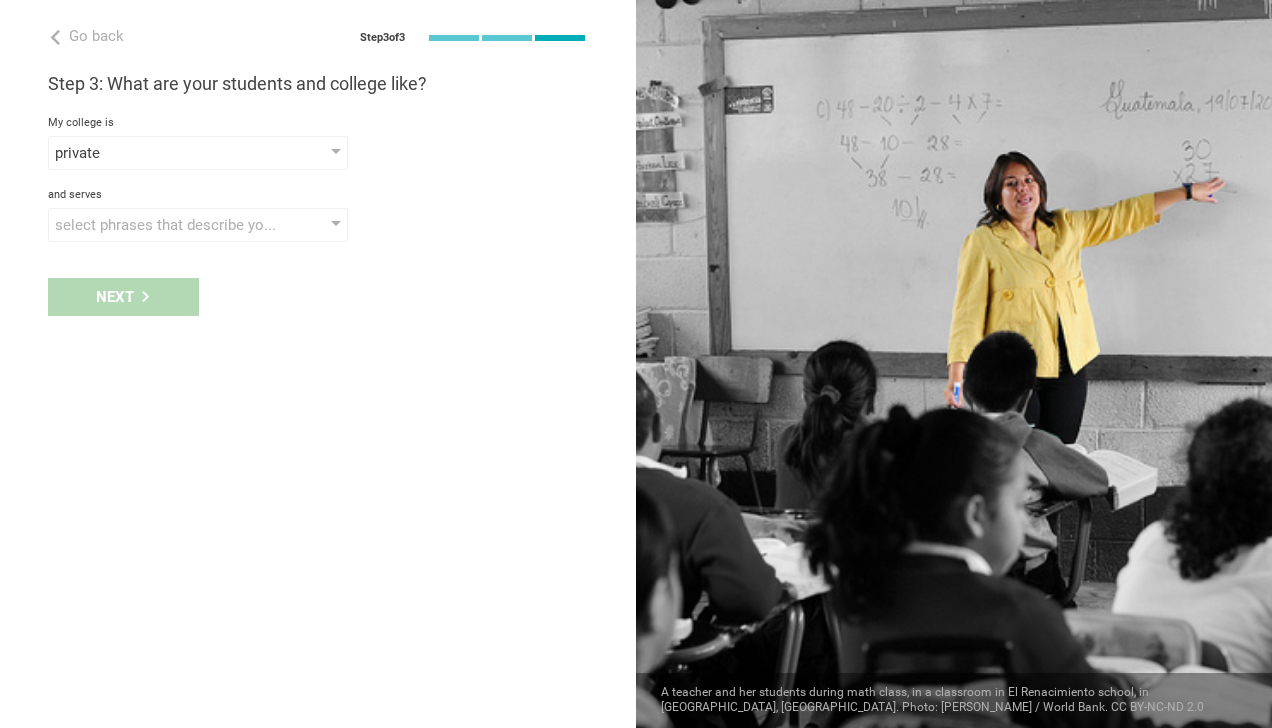 click on "Next" at bounding box center [318, 297] 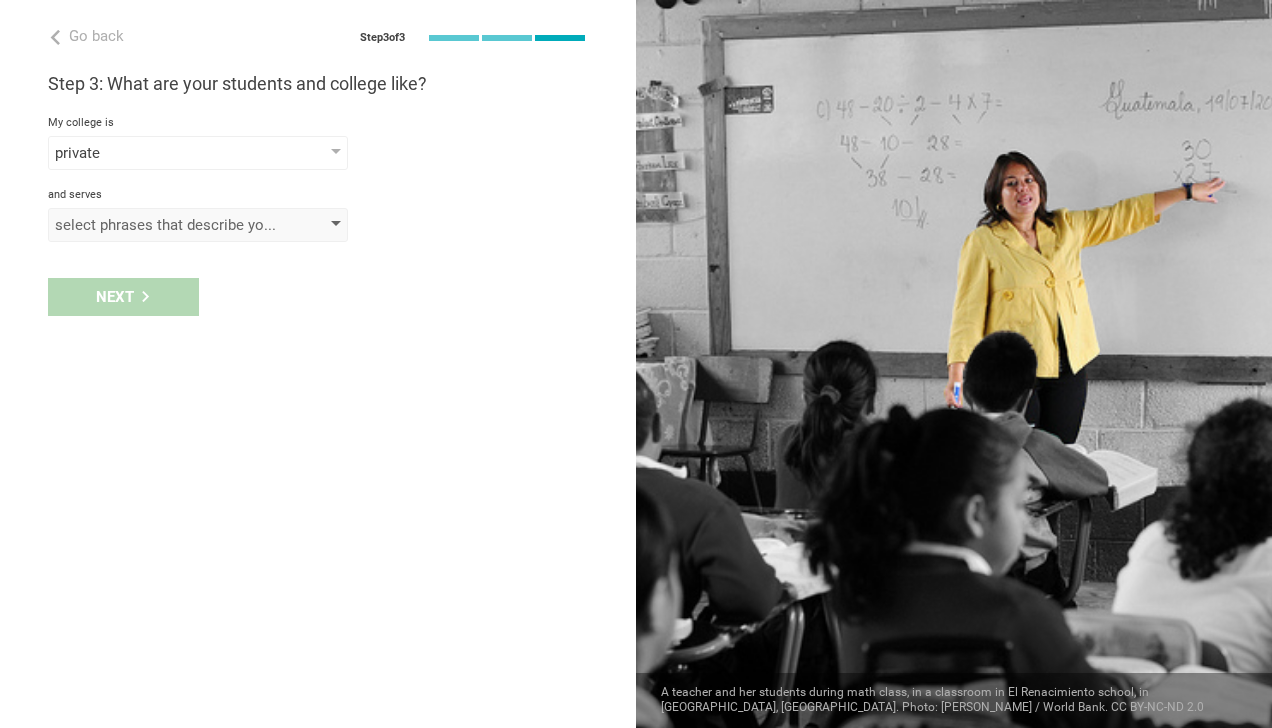 click on "select phrases that describe your student population" at bounding box center (169, 225) 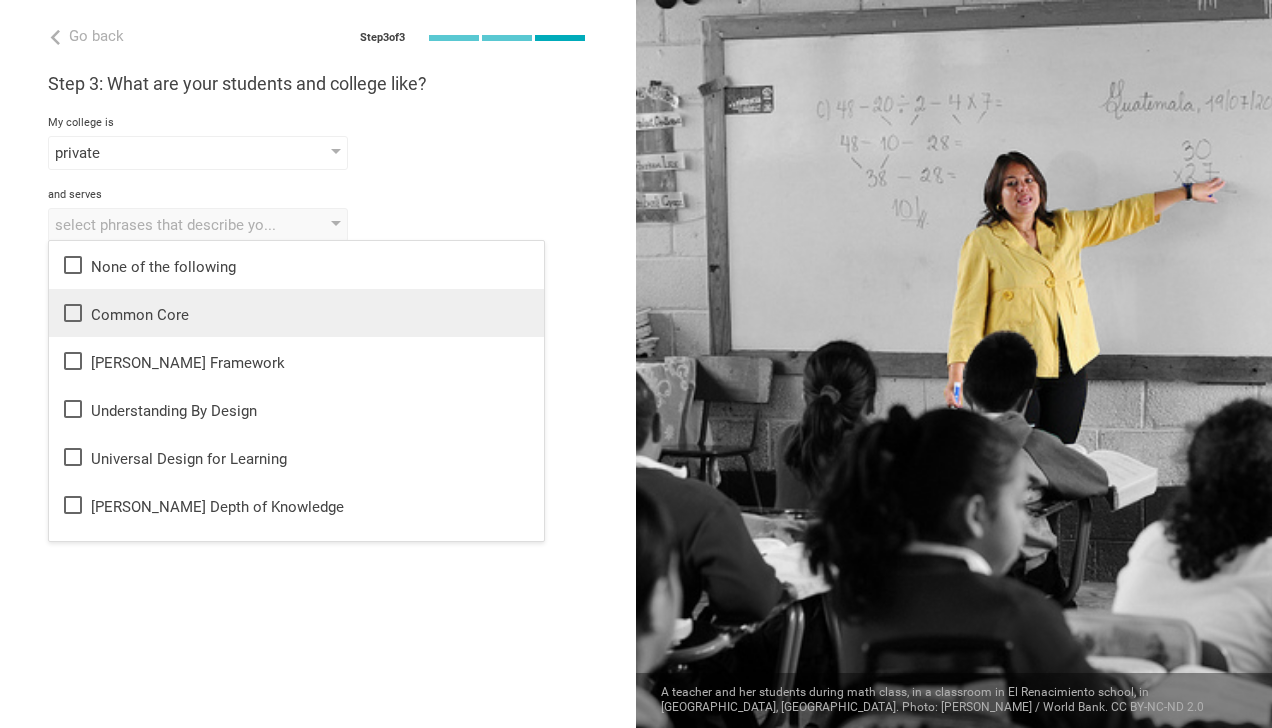 click on "Common Core" at bounding box center [296, 313] 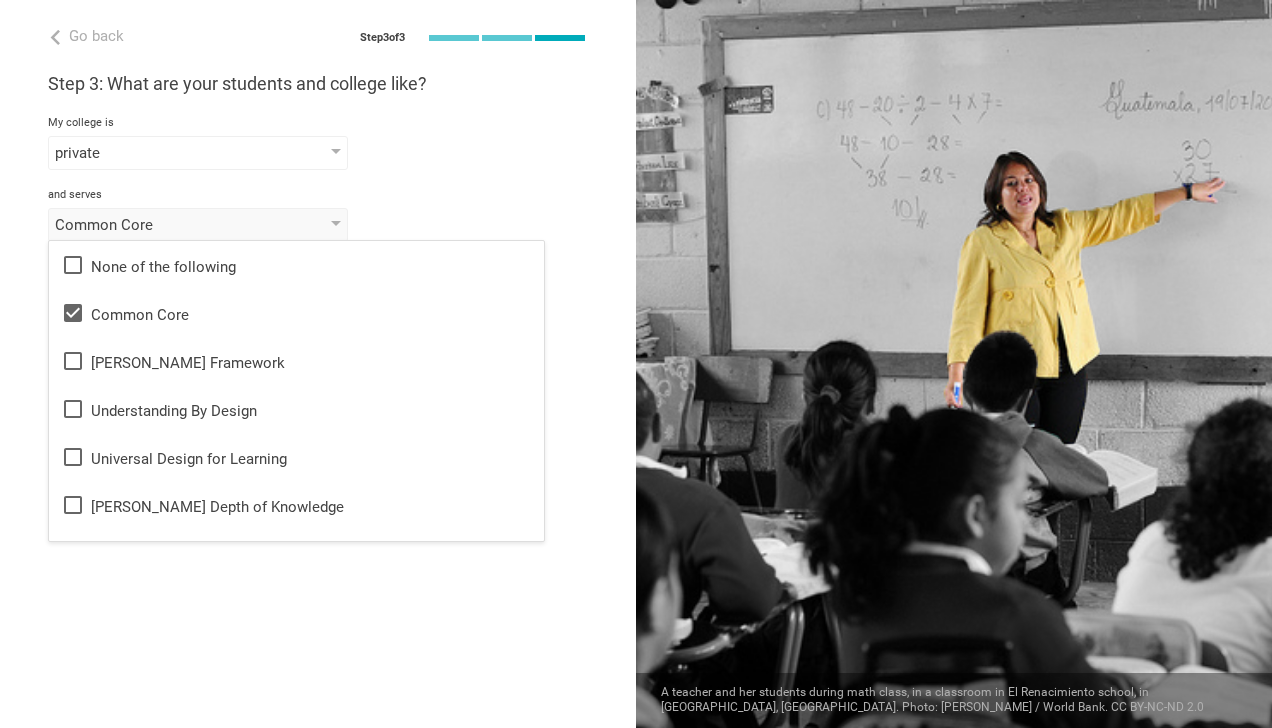 click on "Step 3: What are your students and college like? My college is private public / government-funded private elite / private charter low-cost private magnet and serves Common Core None of the following Common Core Danielson Framework Understanding By Design Universal Design for Learning Webb's Depth of Knowledge Blooms Taxonomy Texas Essential Knowledge and Skills Partnership for 21st Century Skills Illinois Learning Standards for Social and Emotional Learning California English Language Development Framework Curriculum Mapping Dynamic Learning Maps Essential Elements Deeper Learning Personalized Learning Teaching for Understanding Constructivism Complex Instruction Common Instruction Framework International Baccalaurette Blending Learning Advanced Placement AdvancED PARCC SBAC WIDA AVID Montessori NCERT 九年一贯制 LCAP" at bounding box center [318, 157] 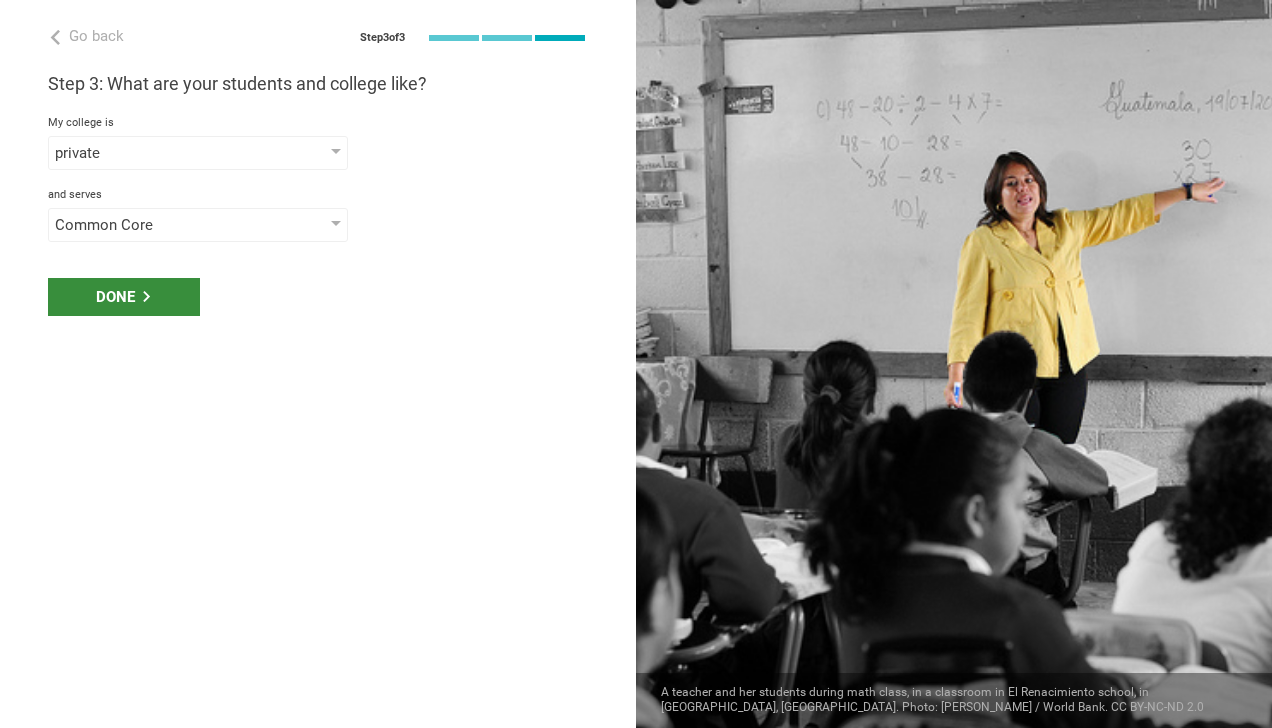 click on "Done" at bounding box center (124, 297) 